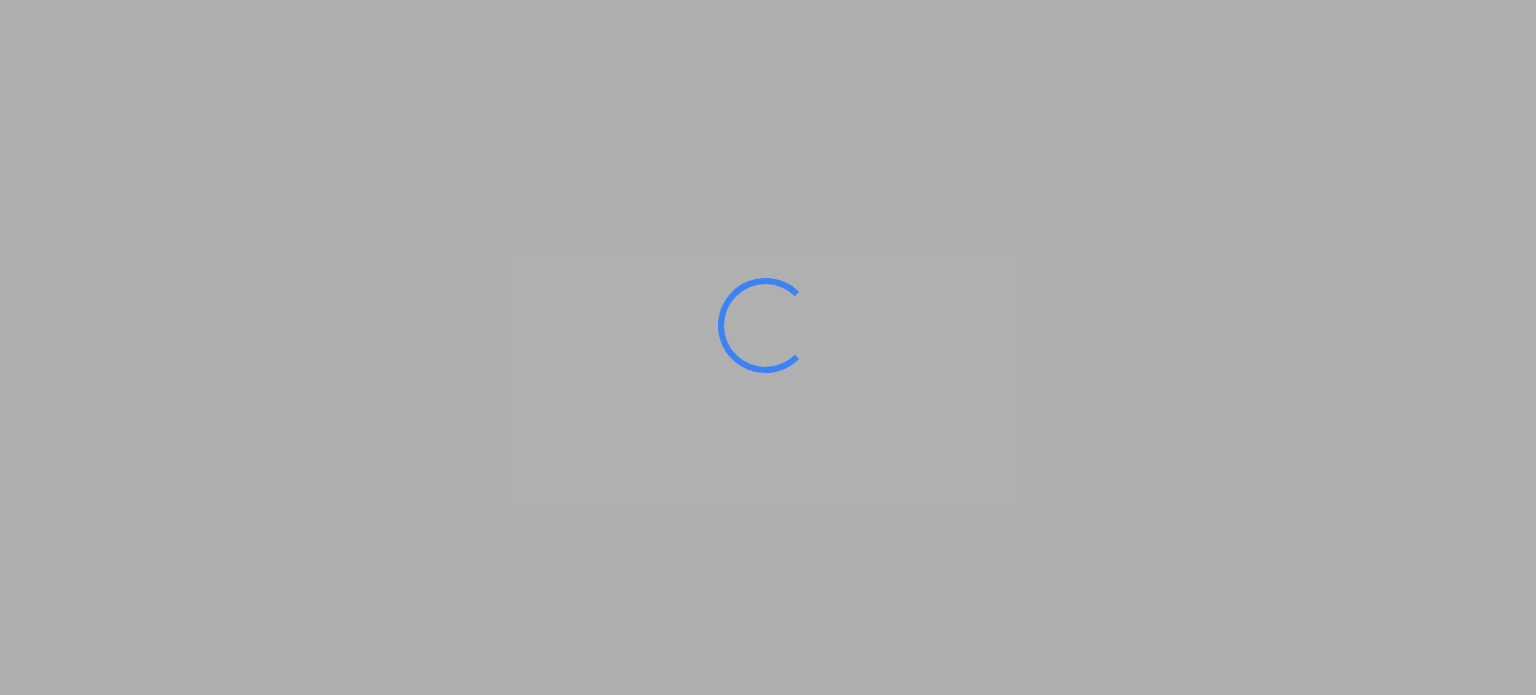 scroll, scrollTop: 0, scrollLeft: 0, axis: both 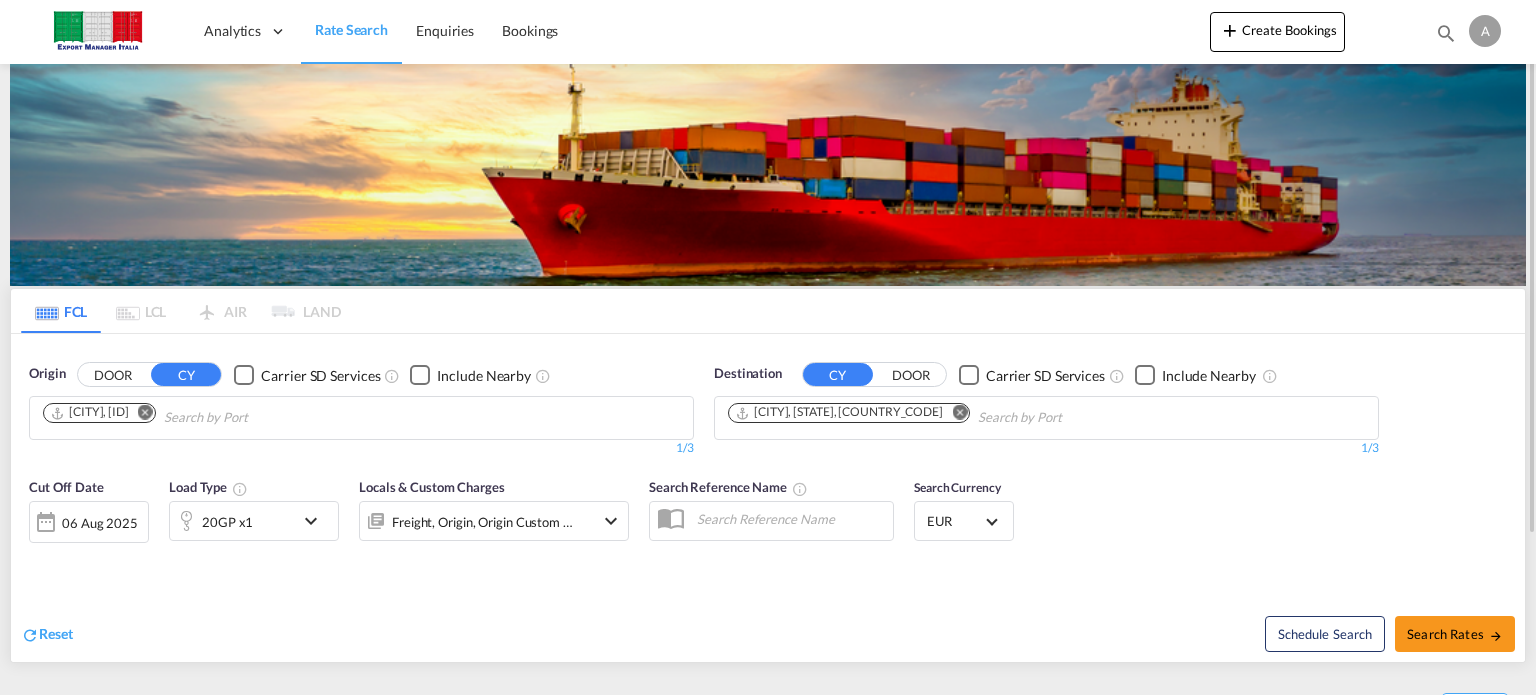 click at bounding box center [145, 412] 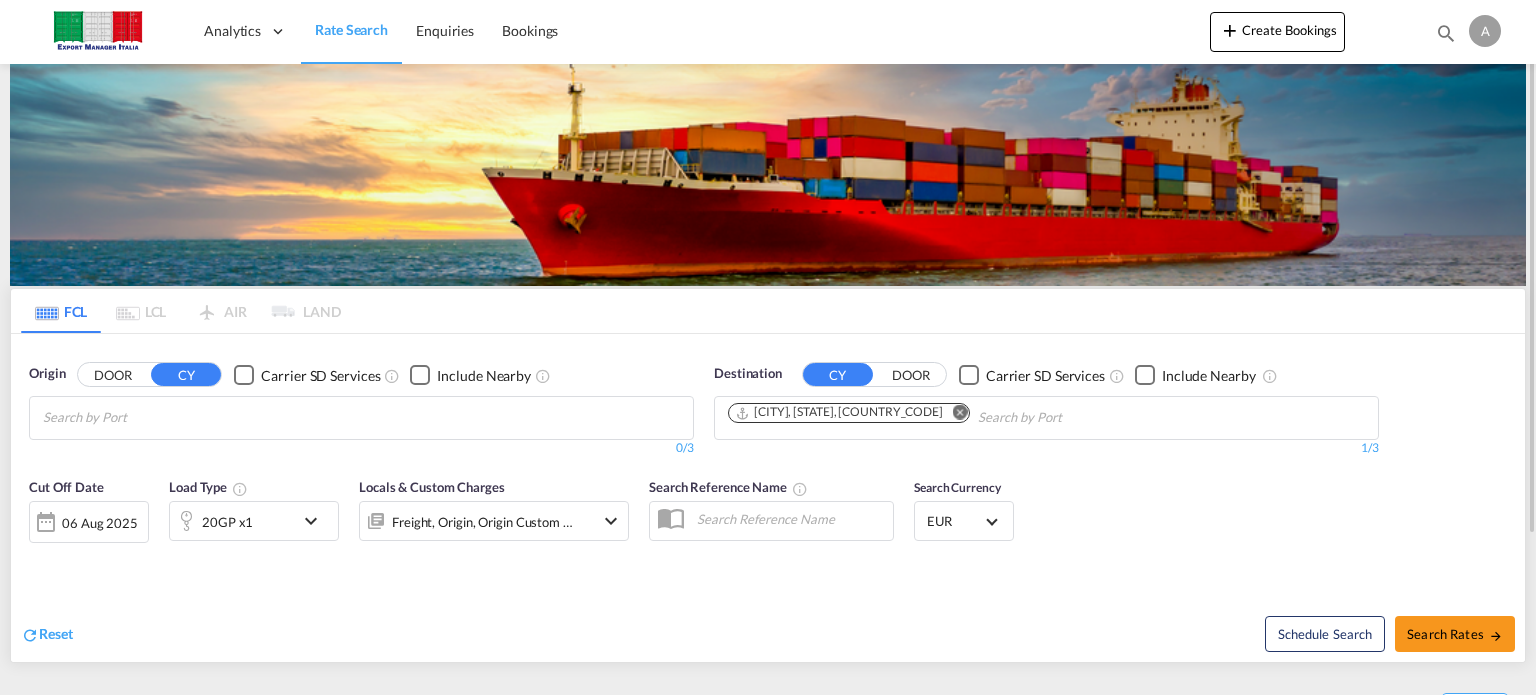 click at bounding box center (959, 412) 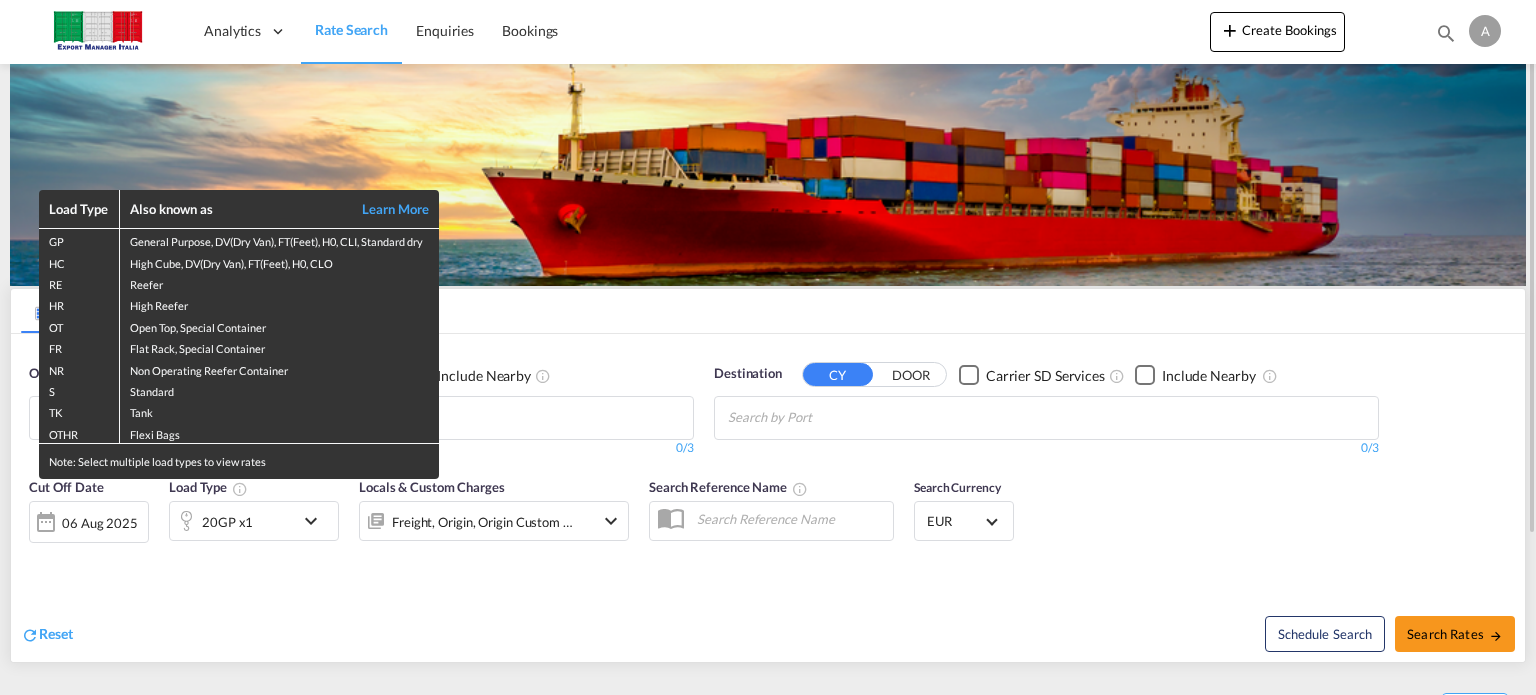 click on "Load Type Also known as Learn More GP
General Purpose, DV(Dry Van), FT(Feet), H0, CLI, Standard dry HC
High Cube, DV(Dry Van), FT(Feet), H0, CLO RE
Reefer HR
High Reefer OT
Open Top, Special Container FR
Flat Rack, Special Container NR
Non Operating Reefer Container S
Standard TK
Tank OTHR
Flexi Bags Note: Select multiple load types to view rates" at bounding box center (768, 347) 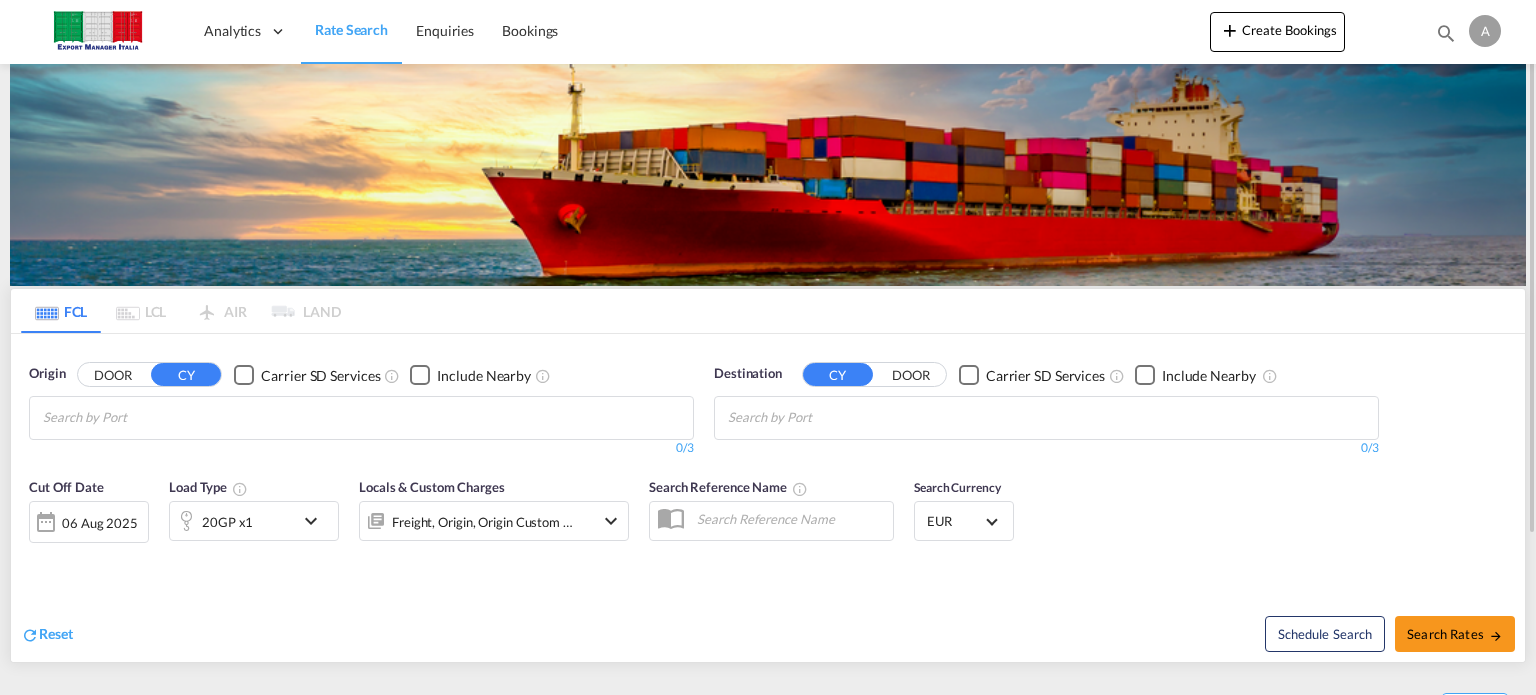 click on "Analytics
Dashboard
Rate Search
Enquiries
Bookings
Analytics" at bounding box center (768, 347) 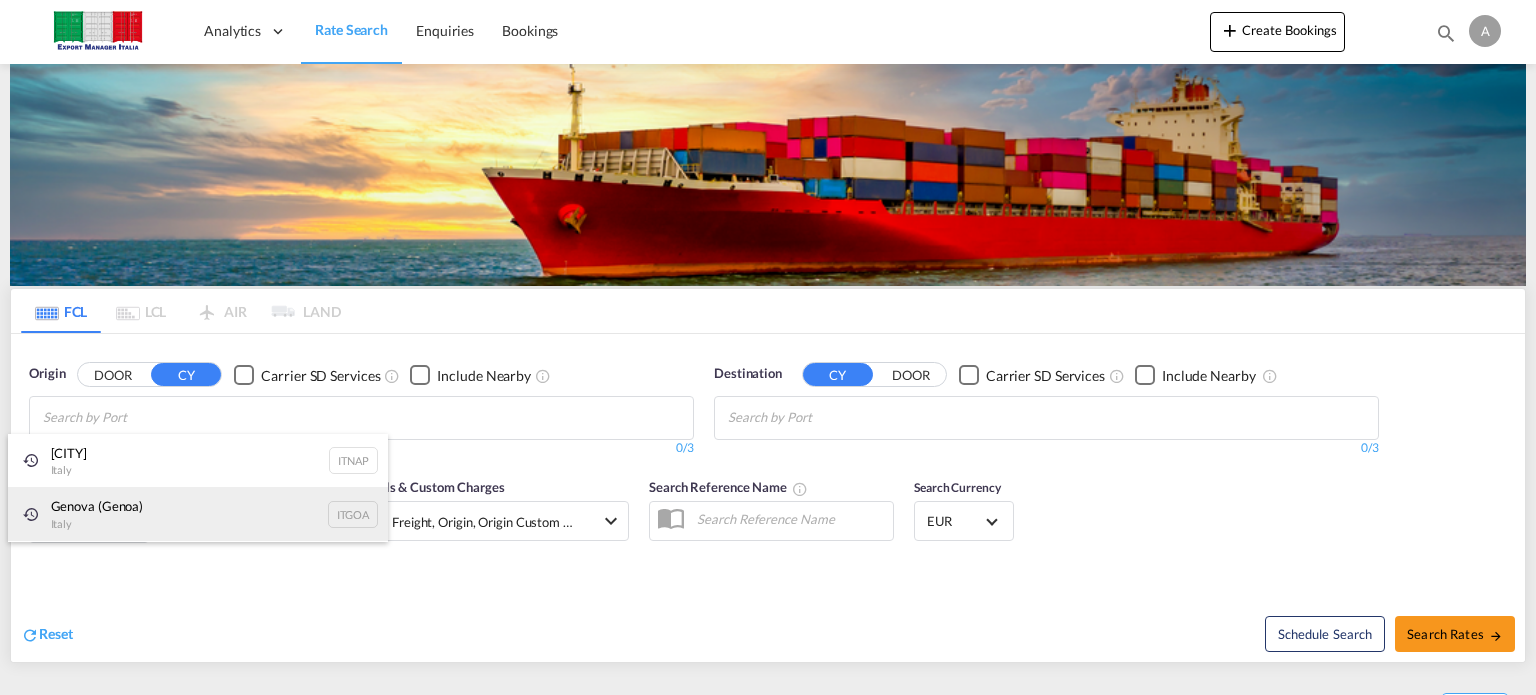 click on "[CITY] [COUNTRY]
[ID]" at bounding box center (198, 514) 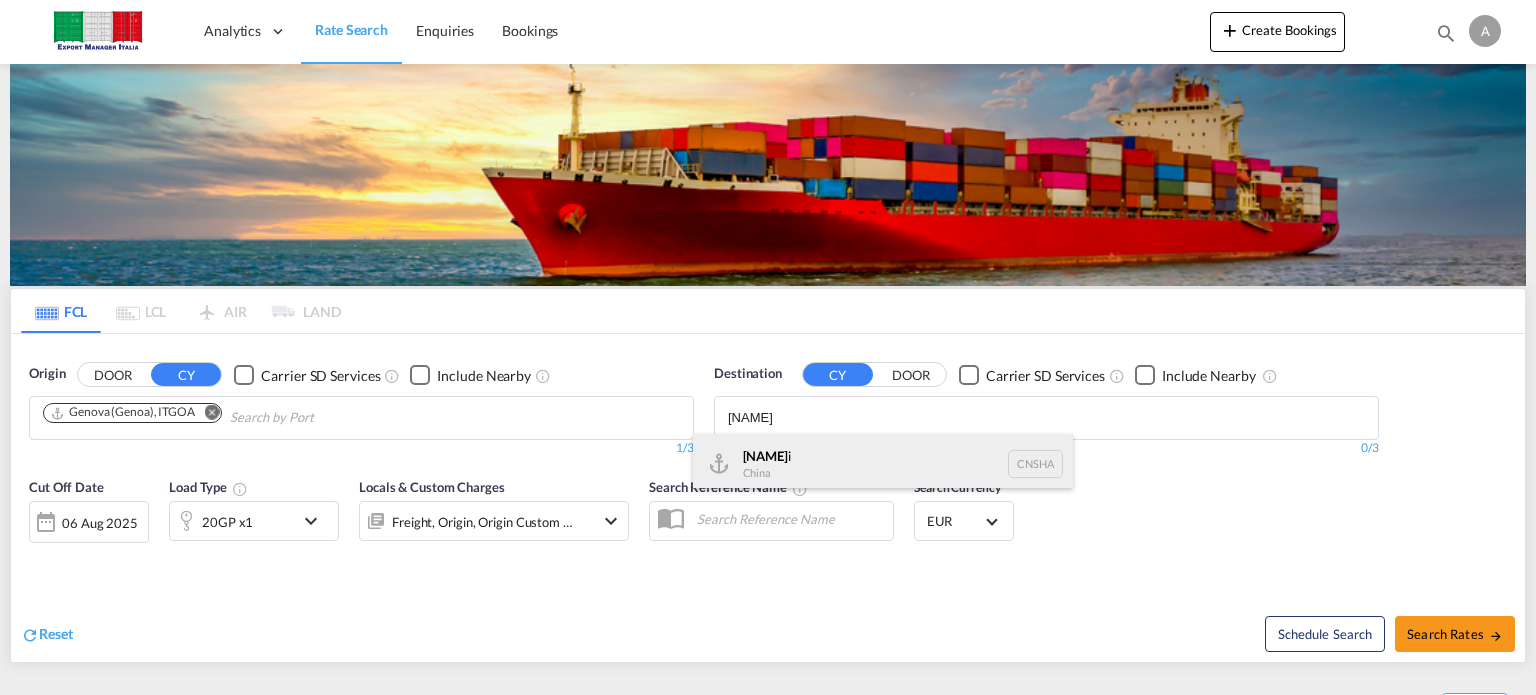 type on "[NAME]" 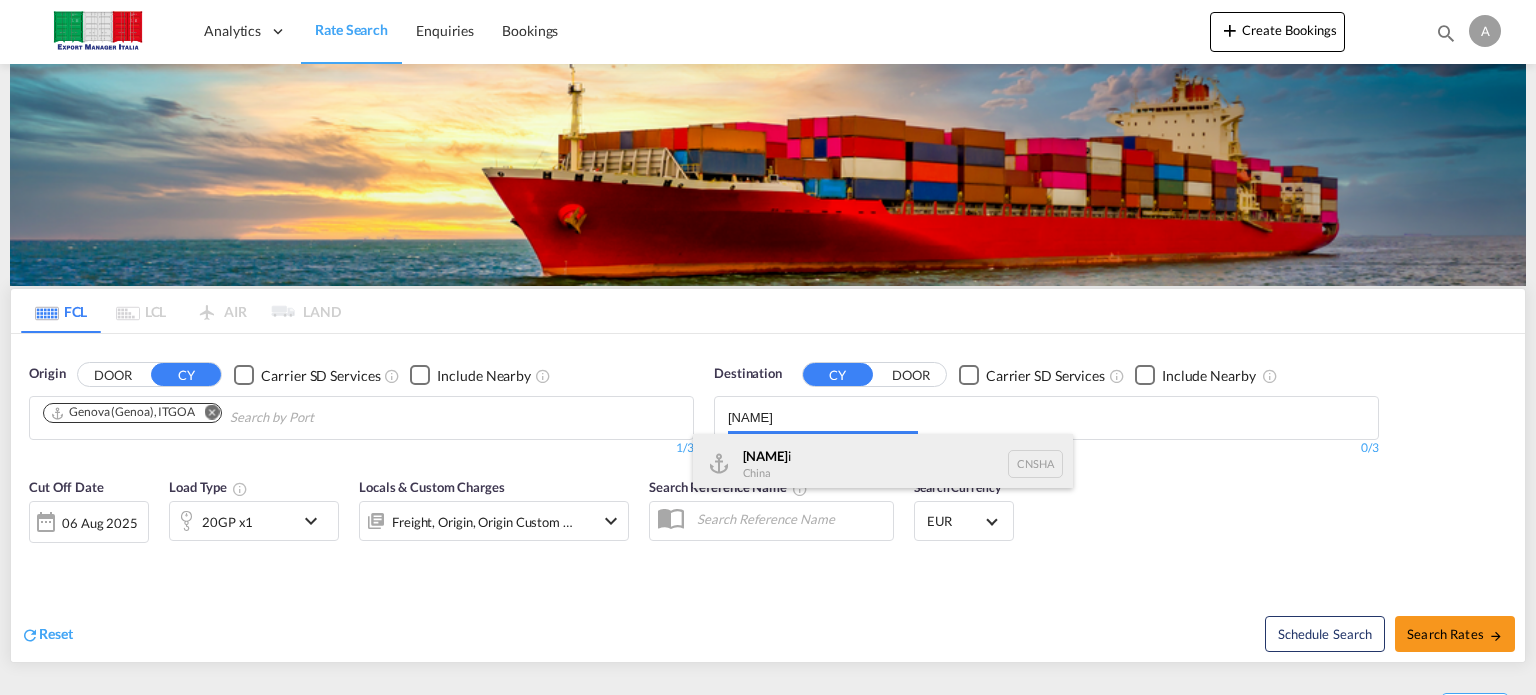 type 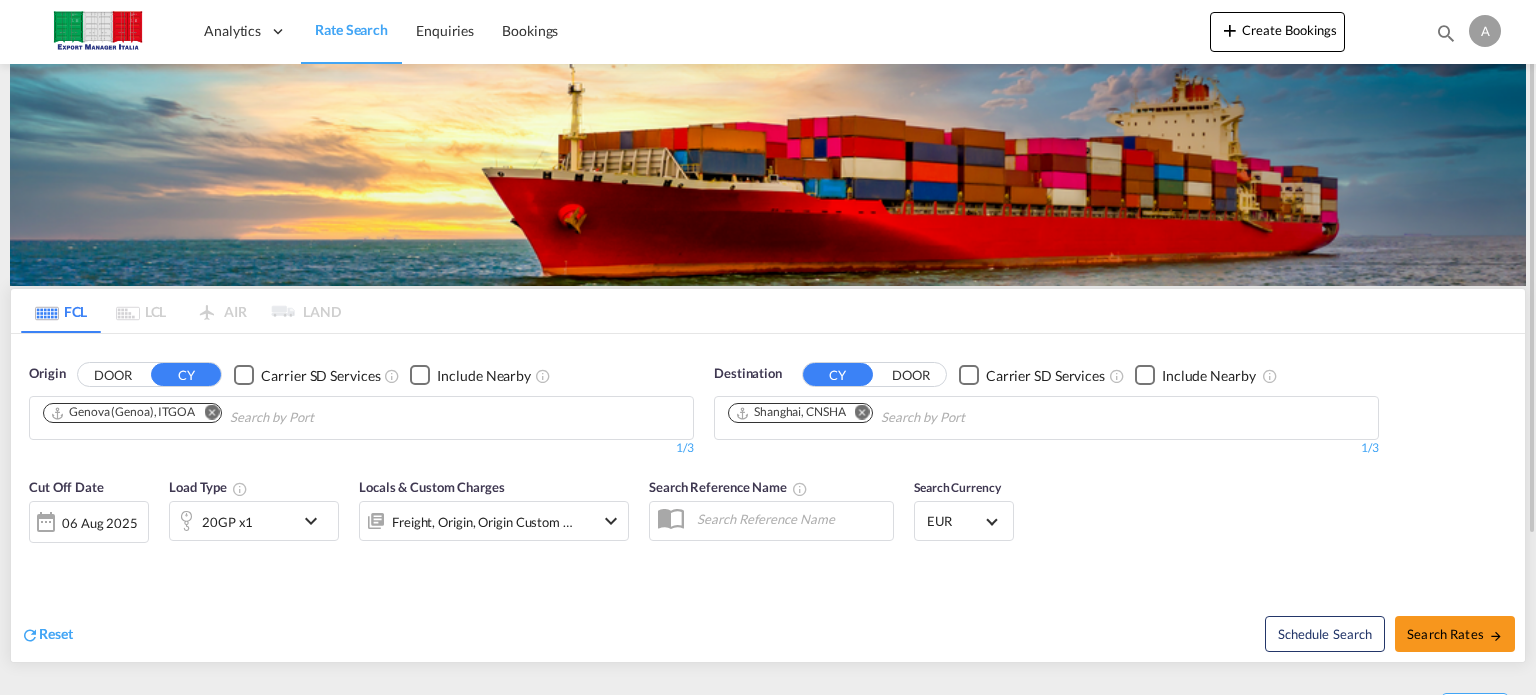click on "06 Aug 2025" at bounding box center [100, 523] 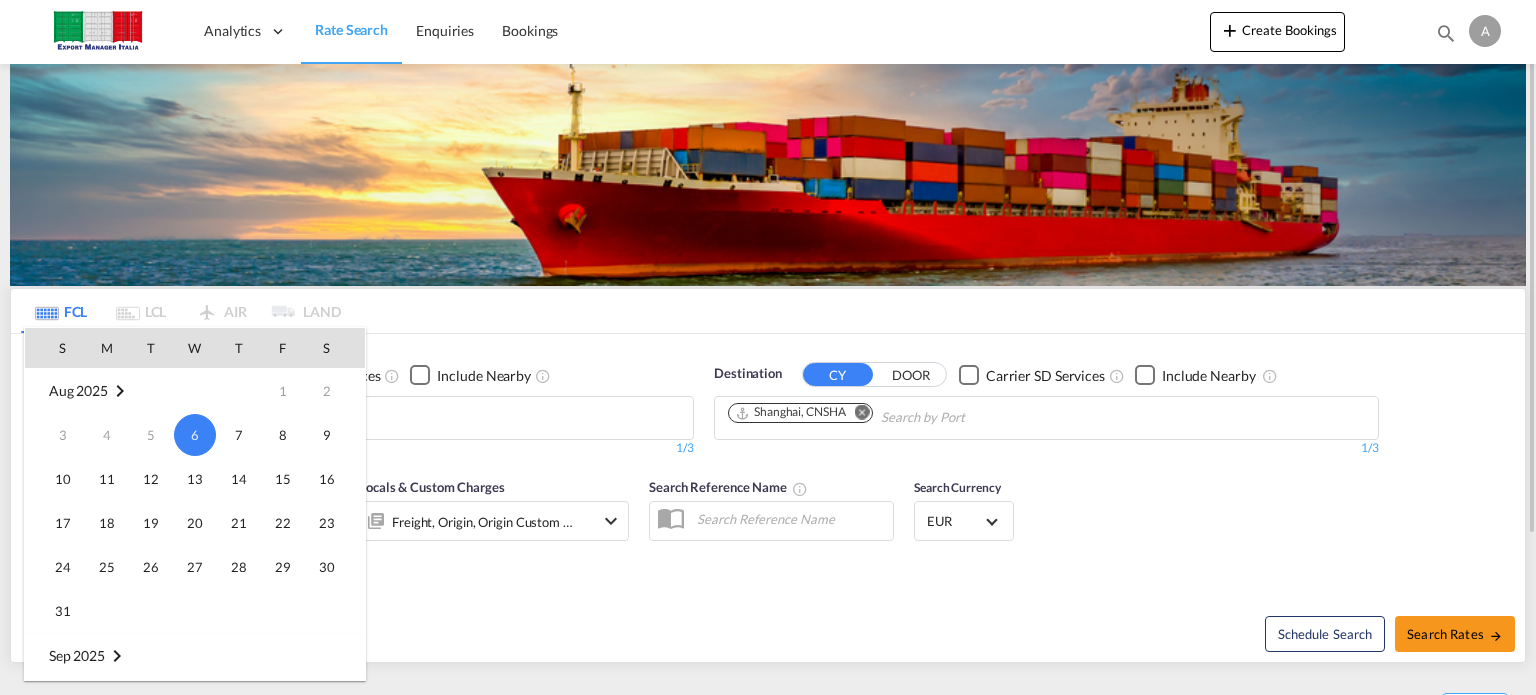 click on "25" at bounding box center (107, 567) 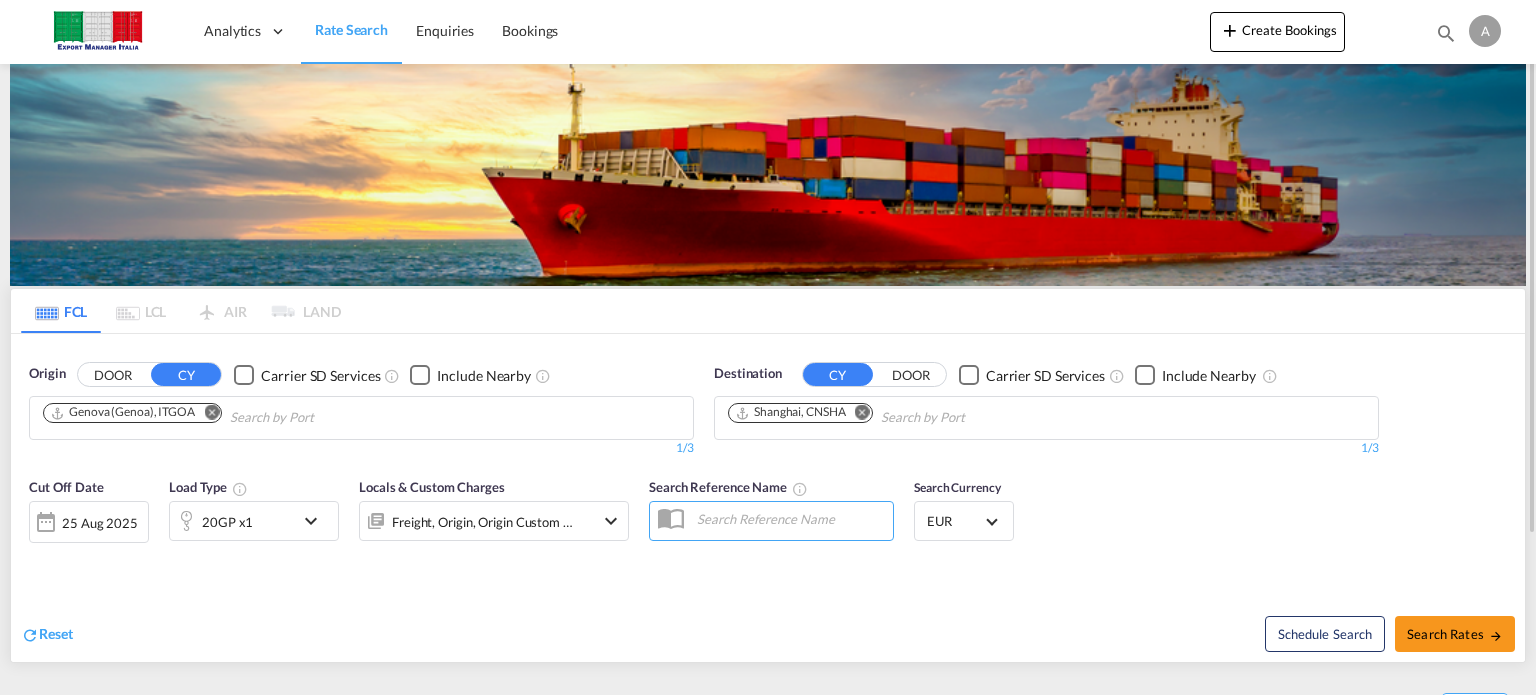 drag, startPoint x: 238, startPoint y: 559, endPoint x: 261, endPoint y: 536, distance: 32.526913 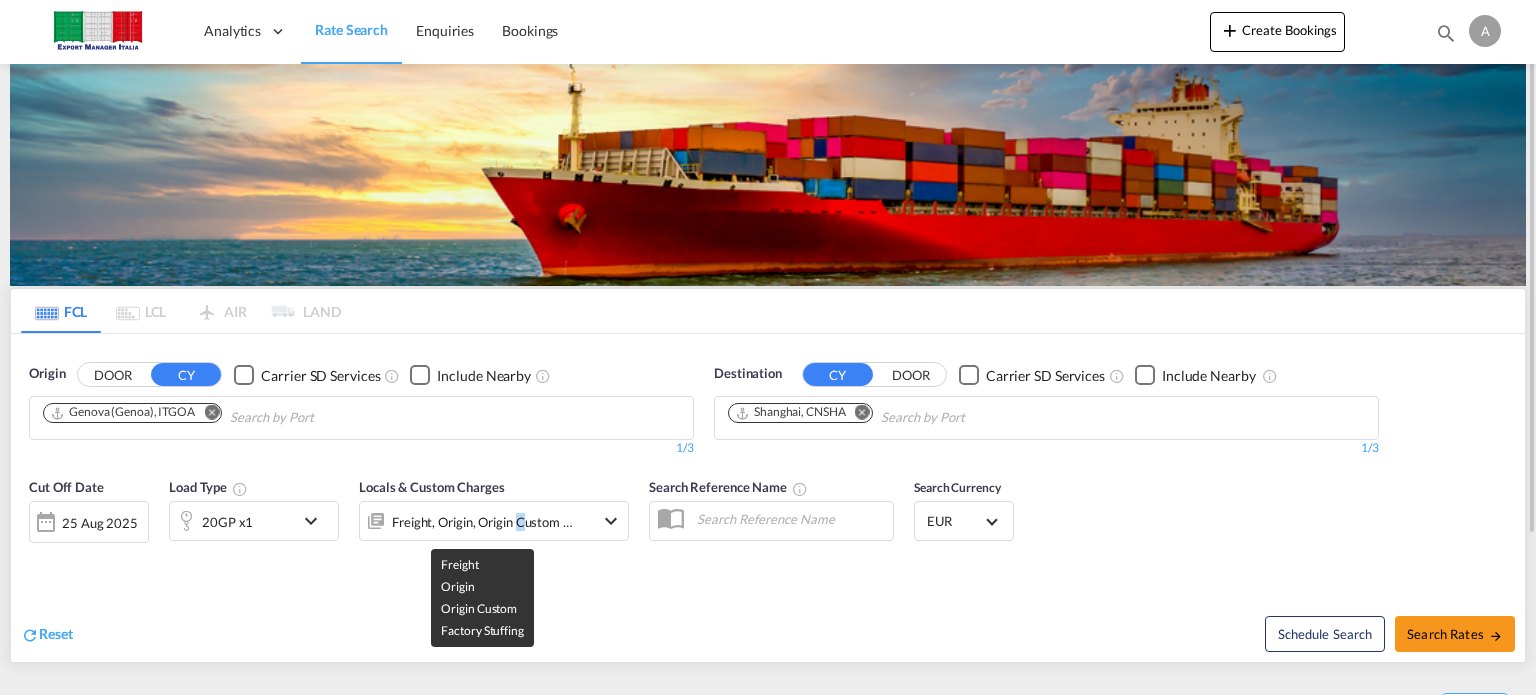 click on "Freight,  Origin,  Origin Custom +1" at bounding box center (483, 522) 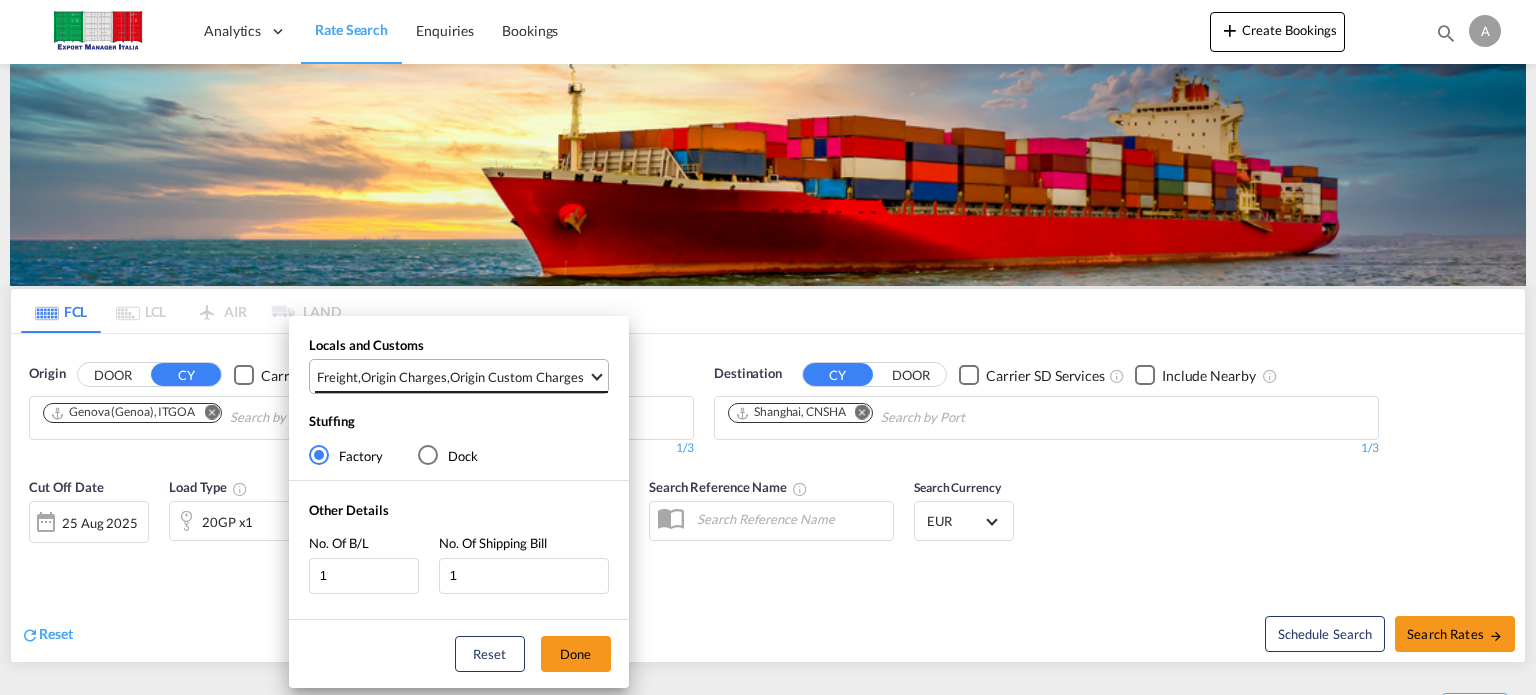 click on "Origin Custom Charges" at bounding box center (517, 377) 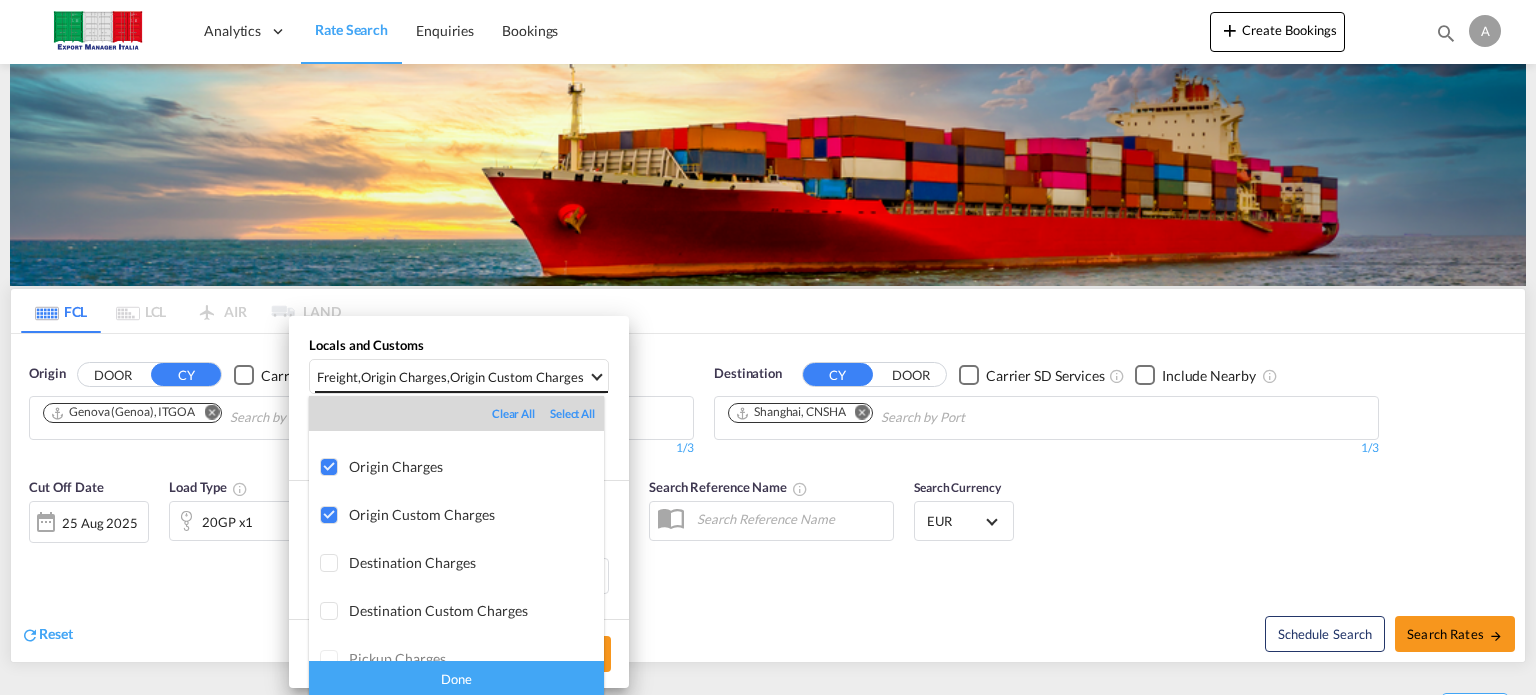 scroll, scrollTop: 0, scrollLeft: 0, axis: both 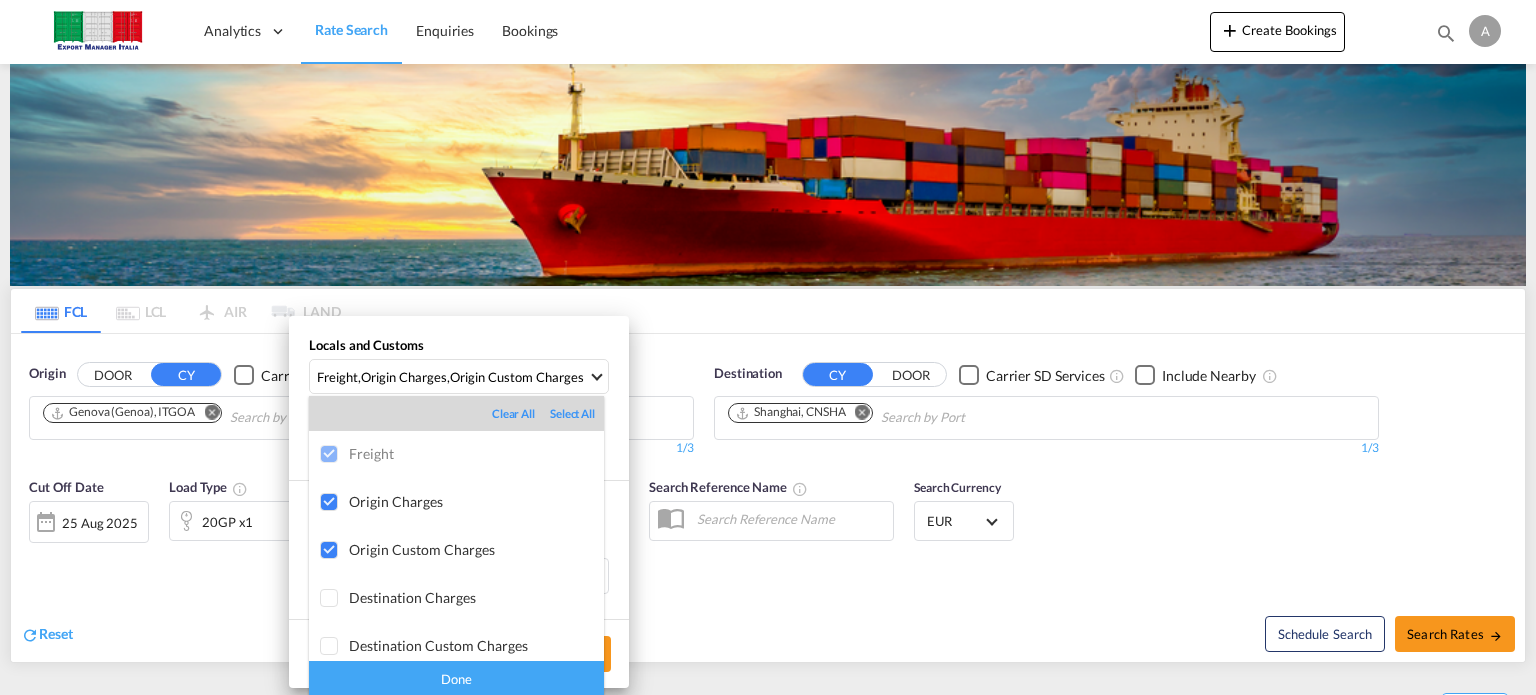 click at bounding box center [768, 347] 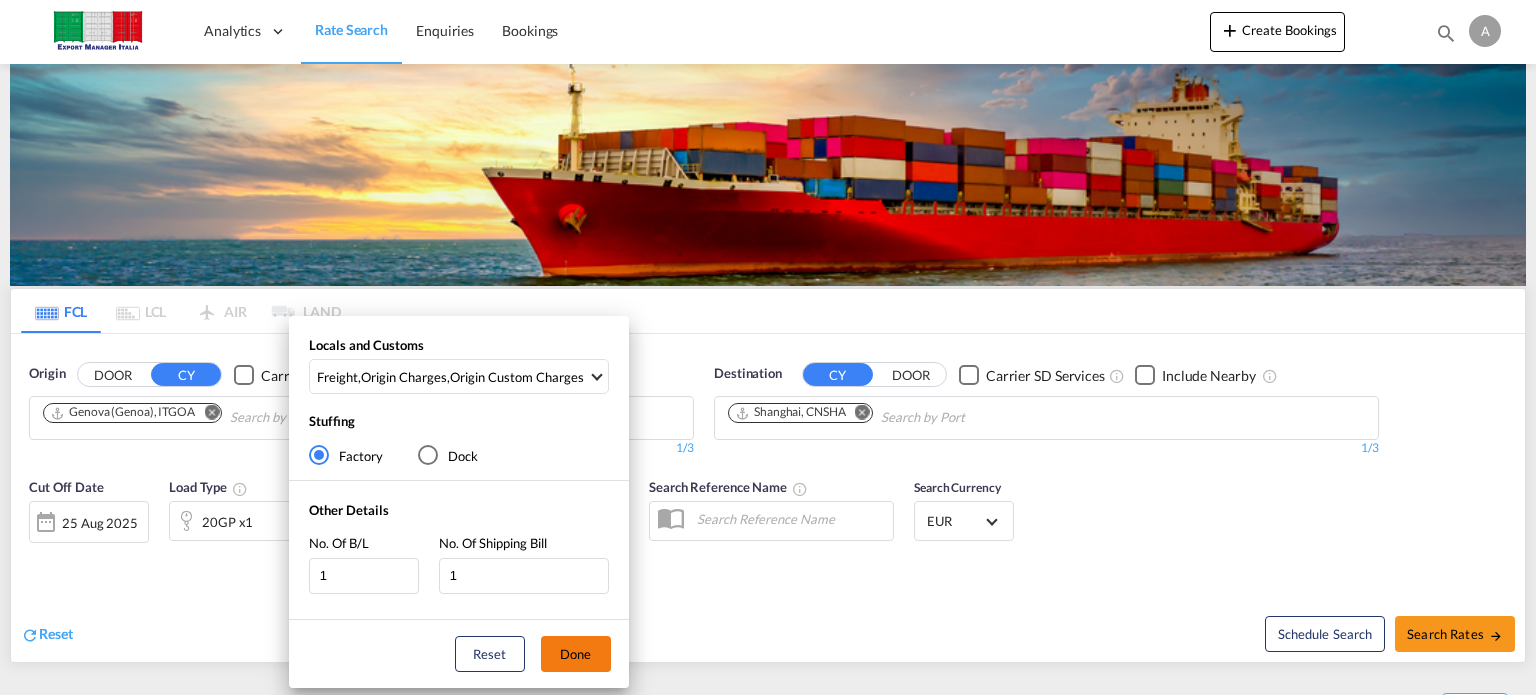 click on "Done" at bounding box center [576, 654] 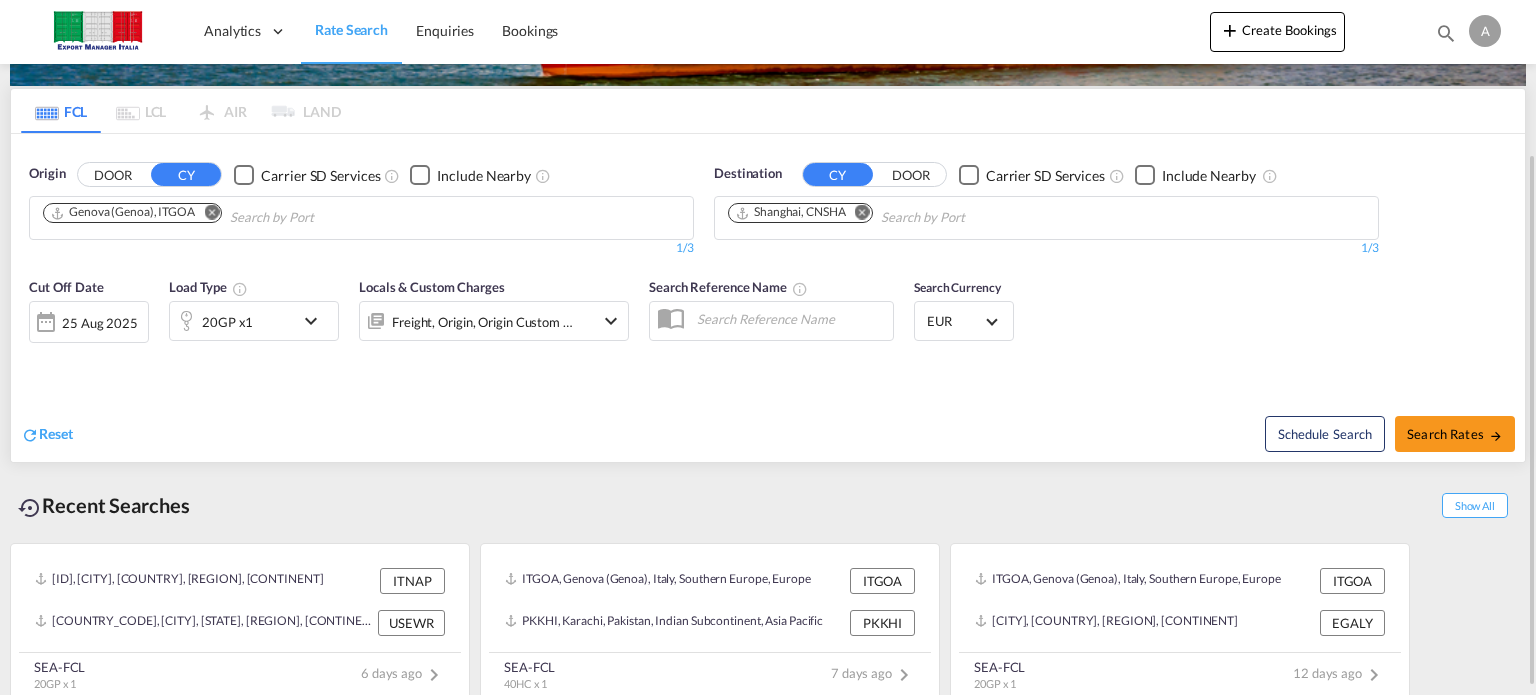 scroll, scrollTop: 0, scrollLeft: 0, axis: both 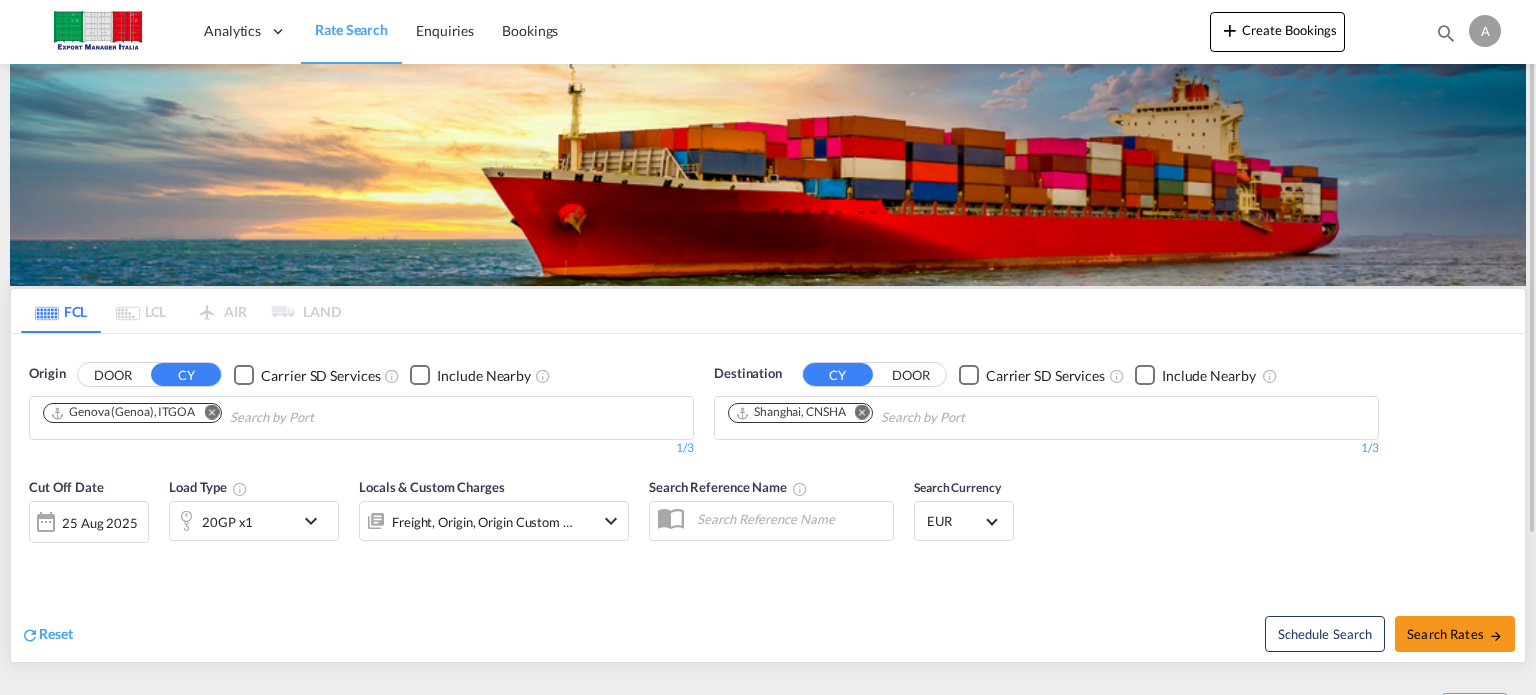 click on "DOOR" at bounding box center [113, 375] 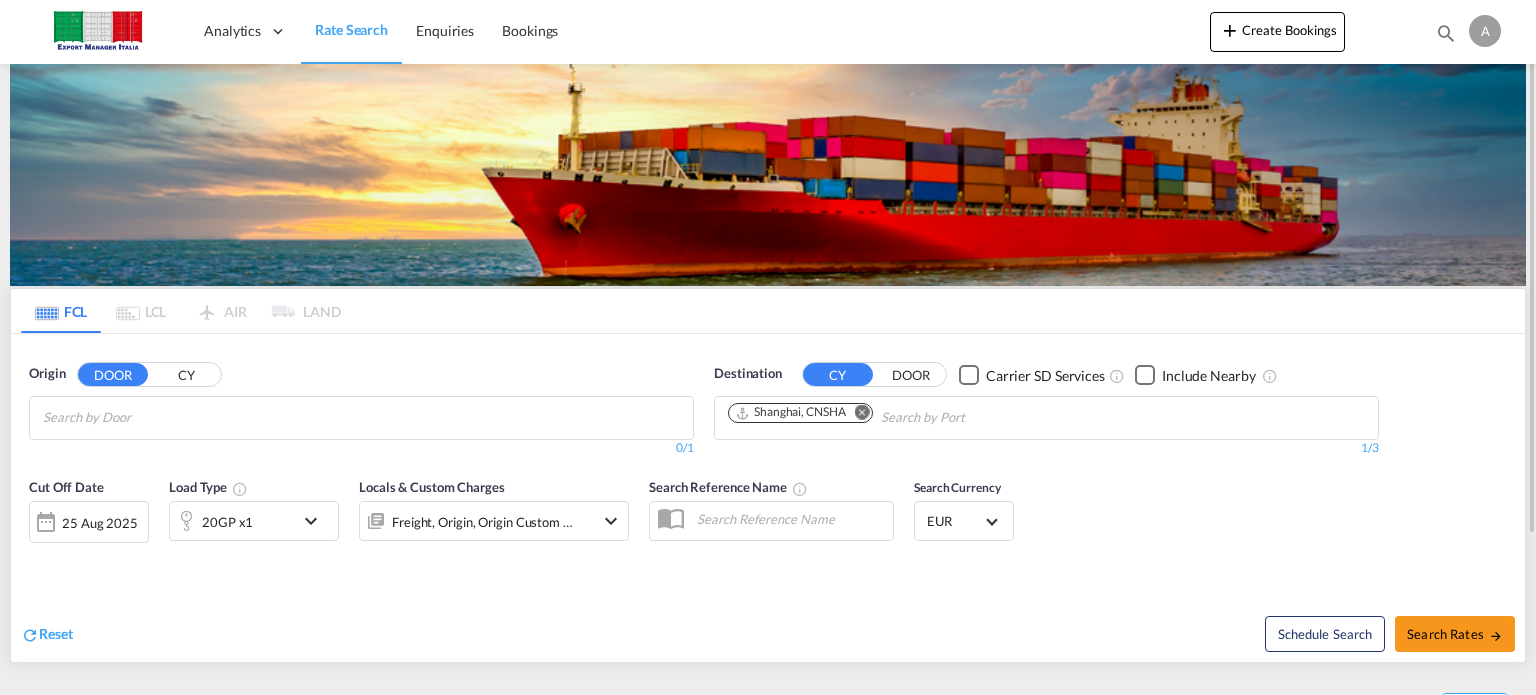 click on "Analytics
Dashboard
Rate Search
Enquiries
Bookings
Analytics" at bounding box center (768, 347) 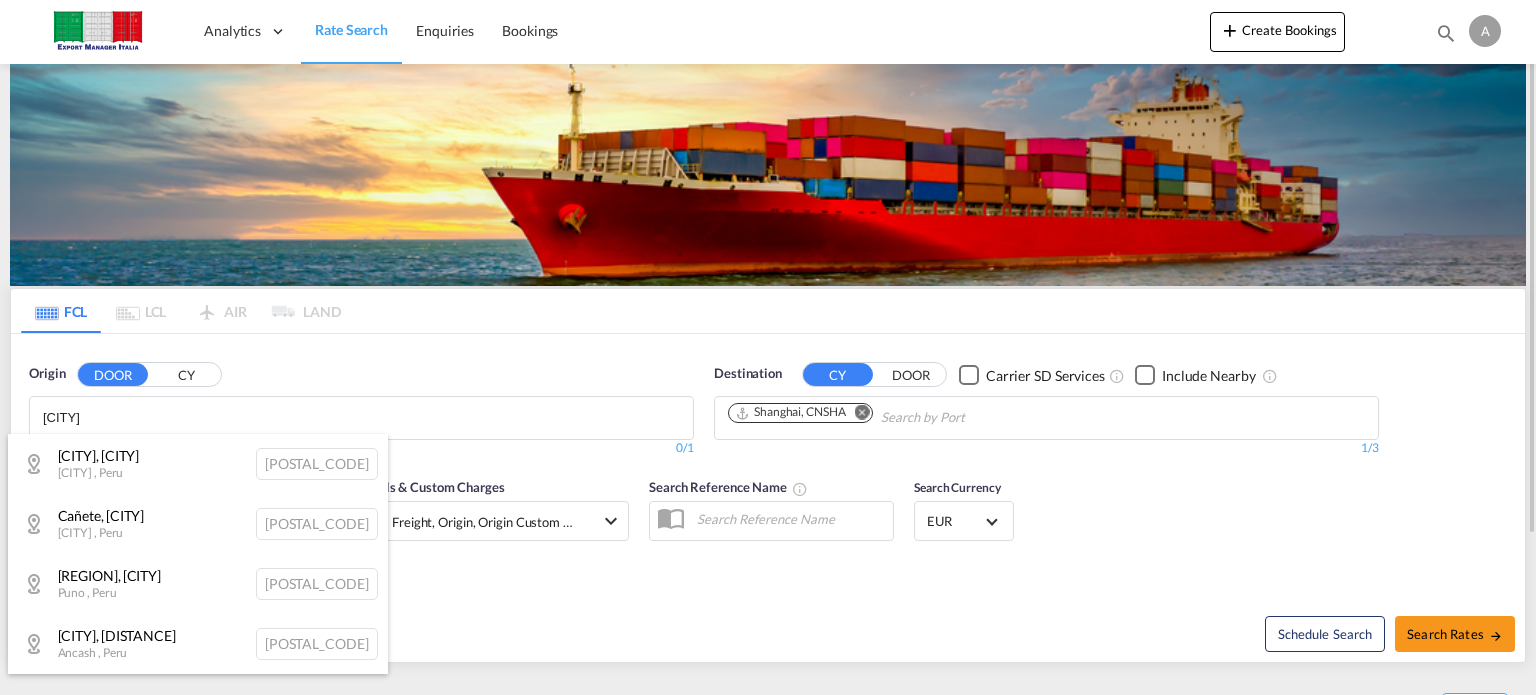 type on "[CITY]" 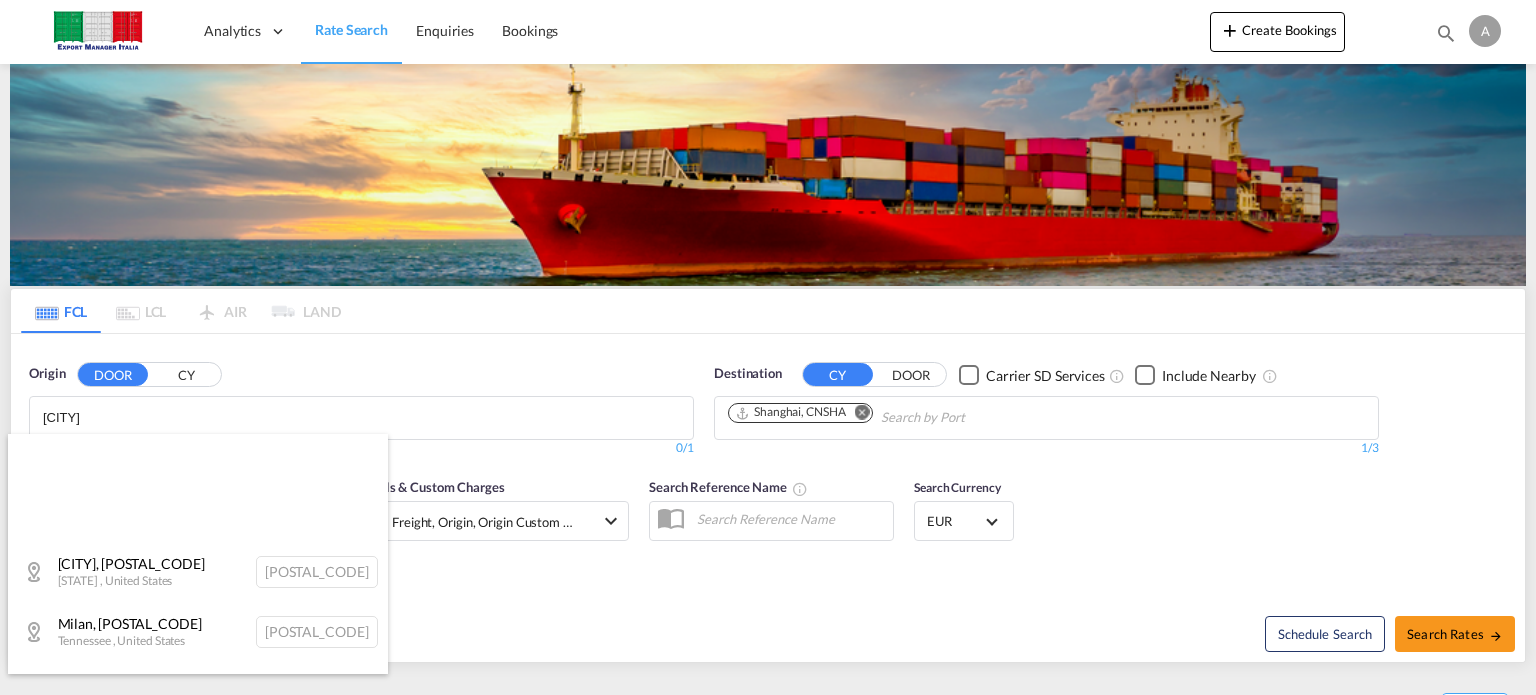 scroll, scrollTop: 400, scrollLeft: 0, axis: vertical 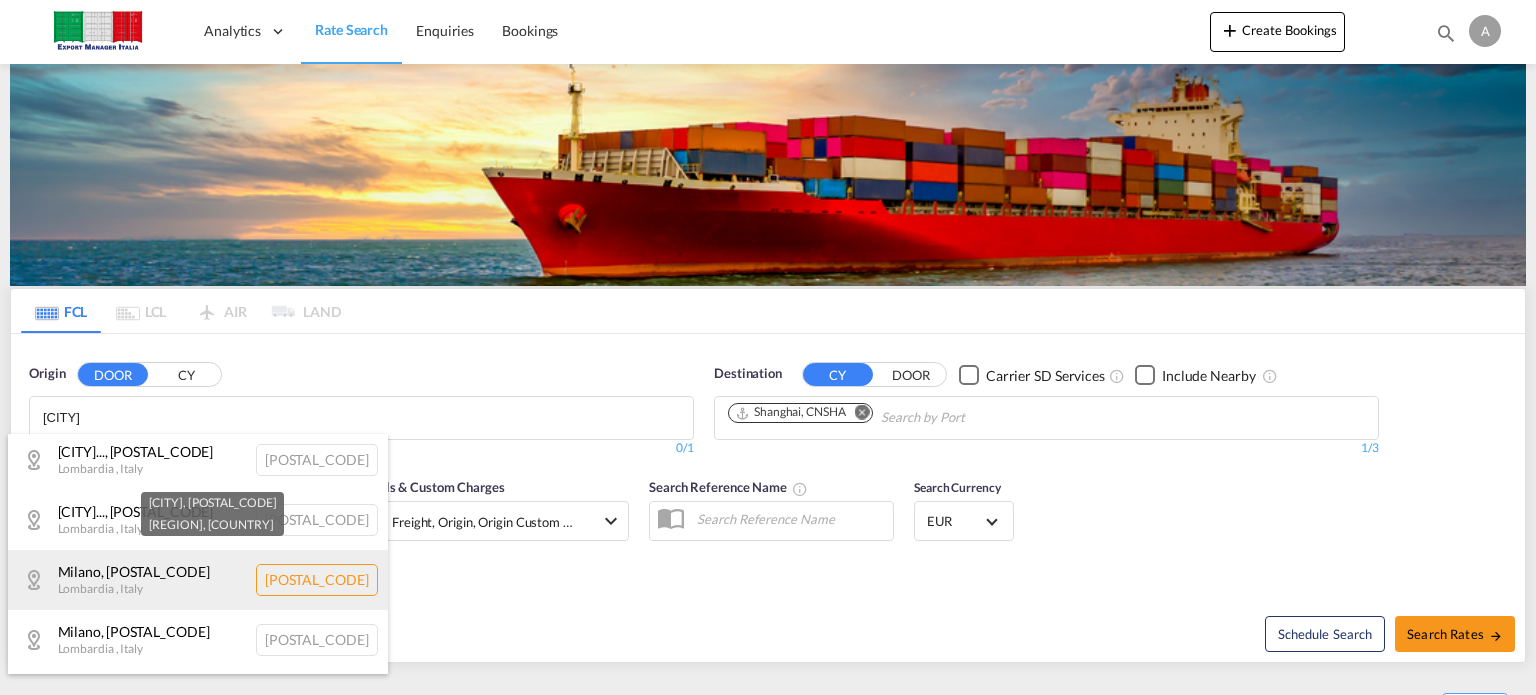 click on "[CITY] ,
[POSTAL_CODE]
[REGION]
,
[COUNTRY]
[POSTAL_CODE]" at bounding box center [198, 580] 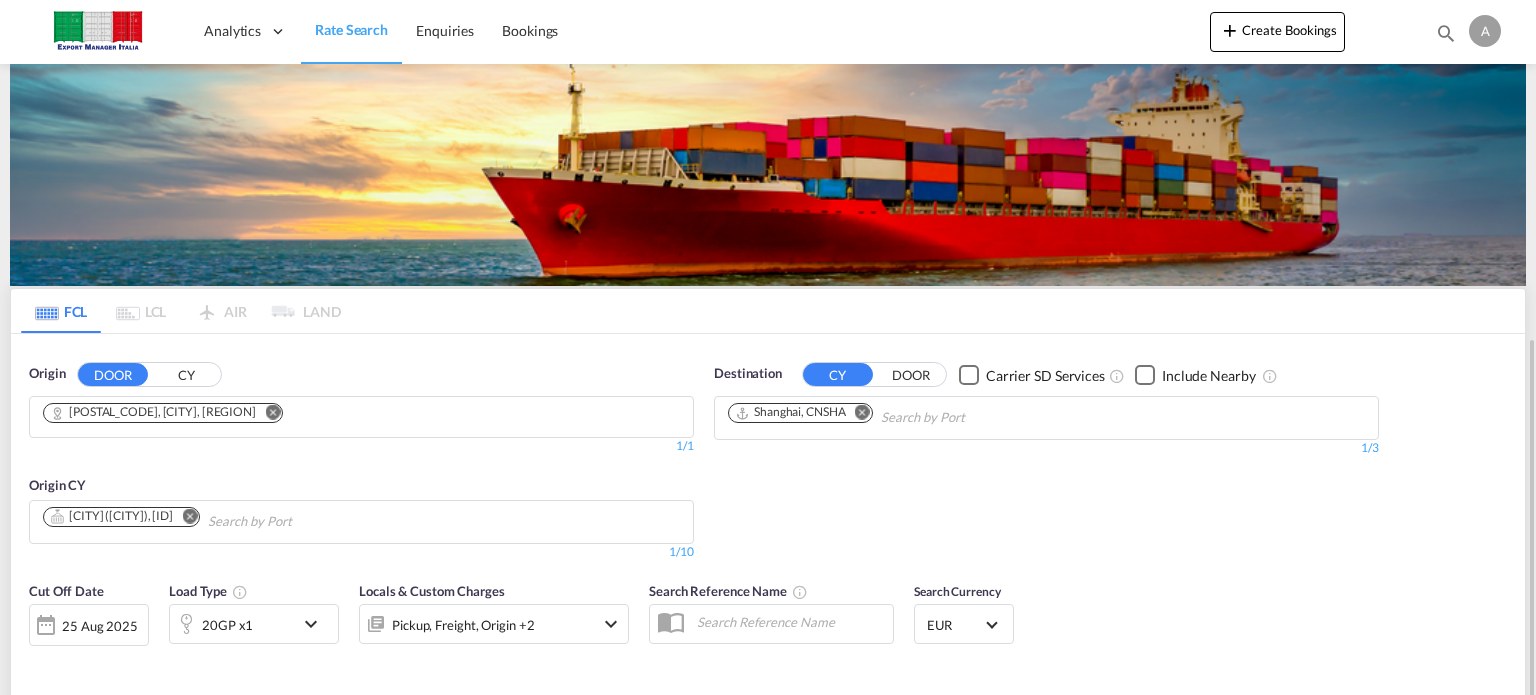scroll, scrollTop: 200, scrollLeft: 0, axis: vertical 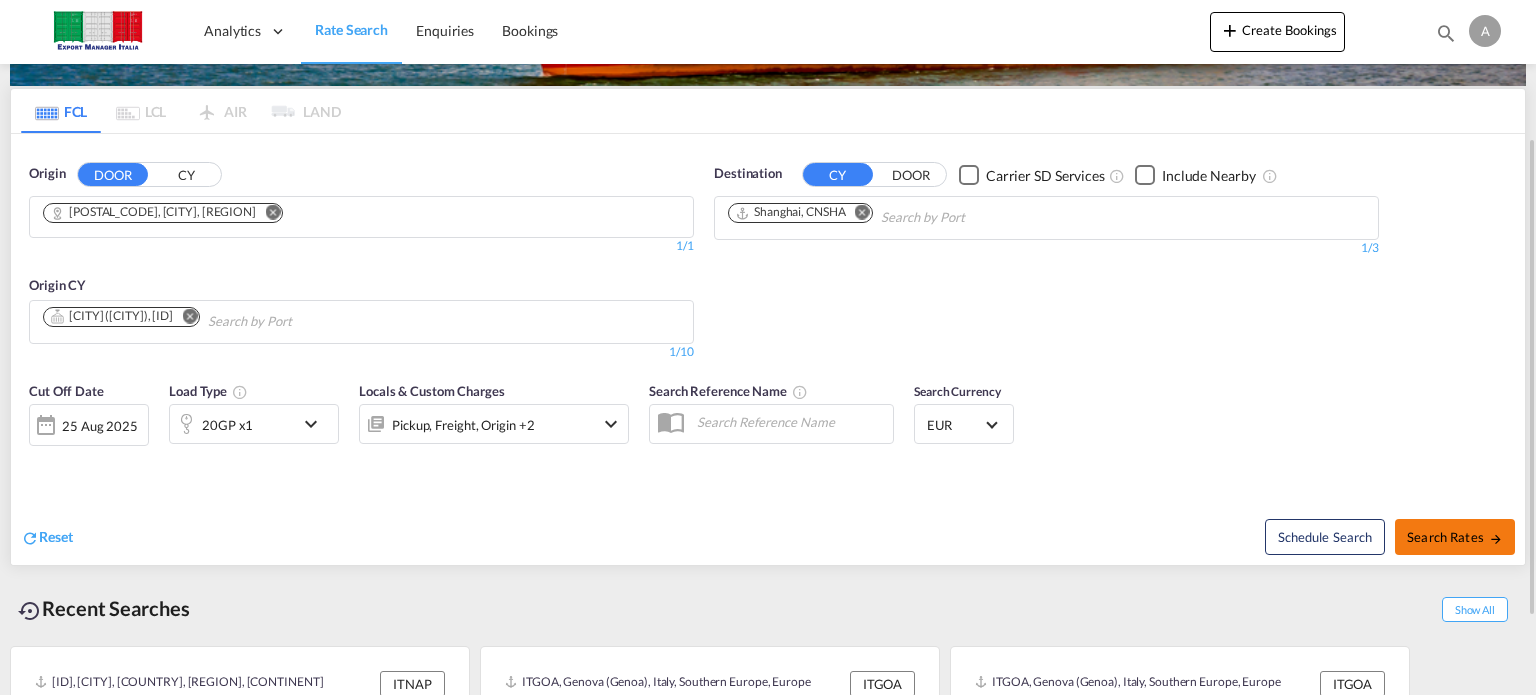click on "Search Rates" at bounding box center (1455, 537) 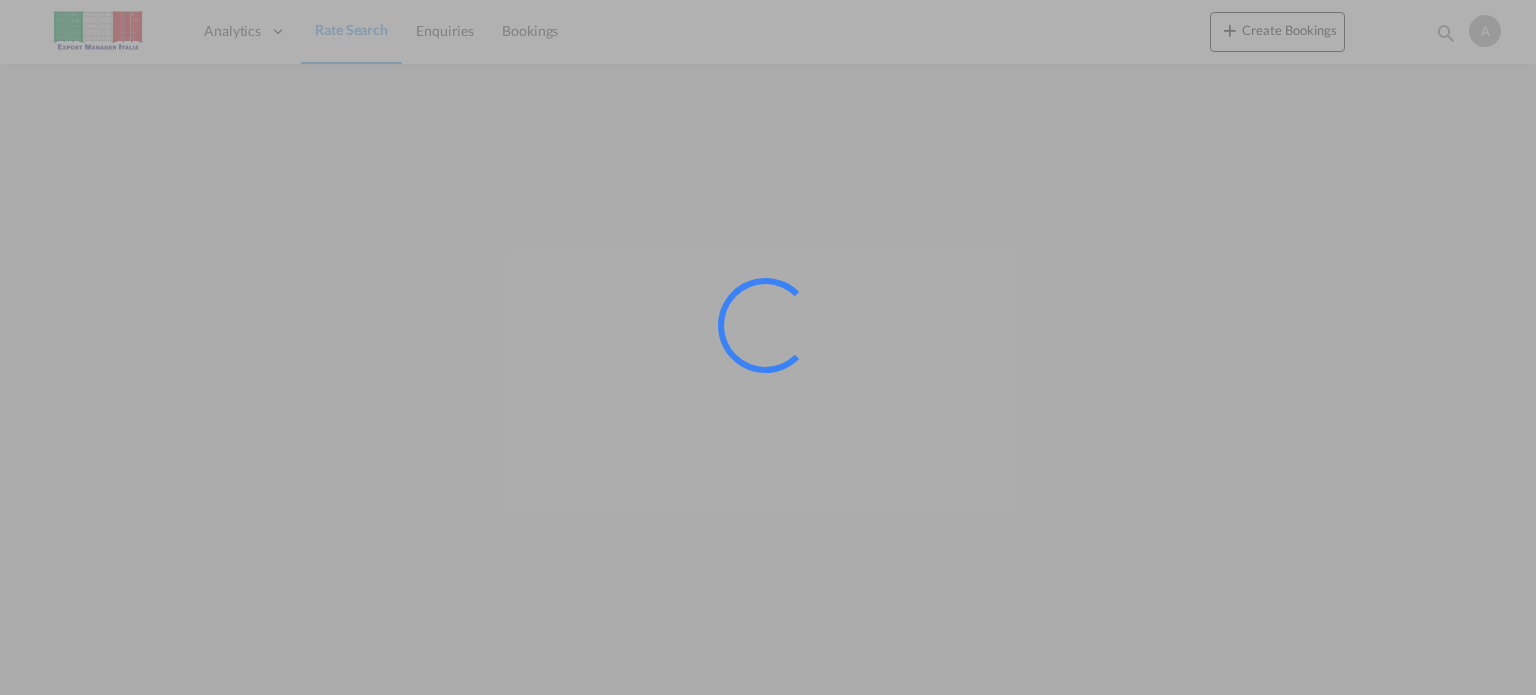 scroll, scrollTop: 0, scrollLeft: 0, axis: both 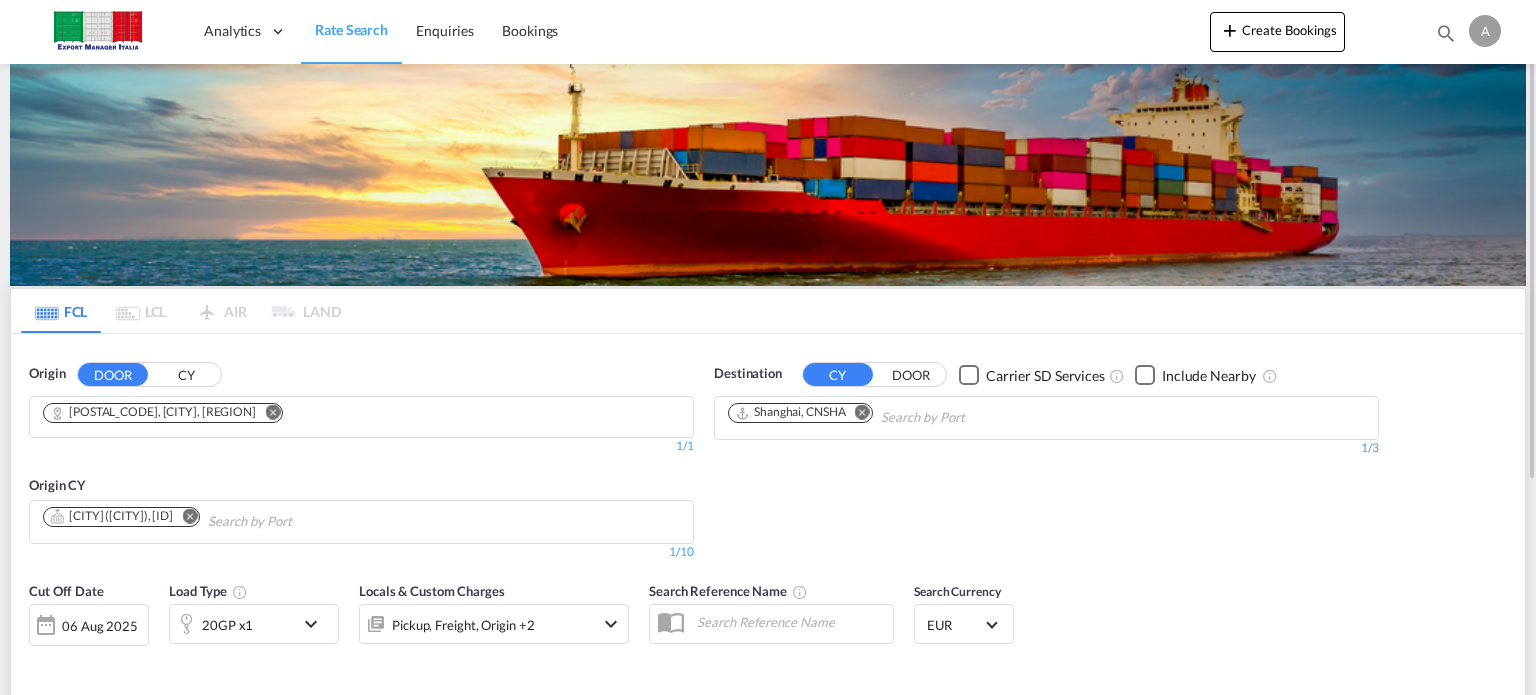 click at bounding box center (272, 412) 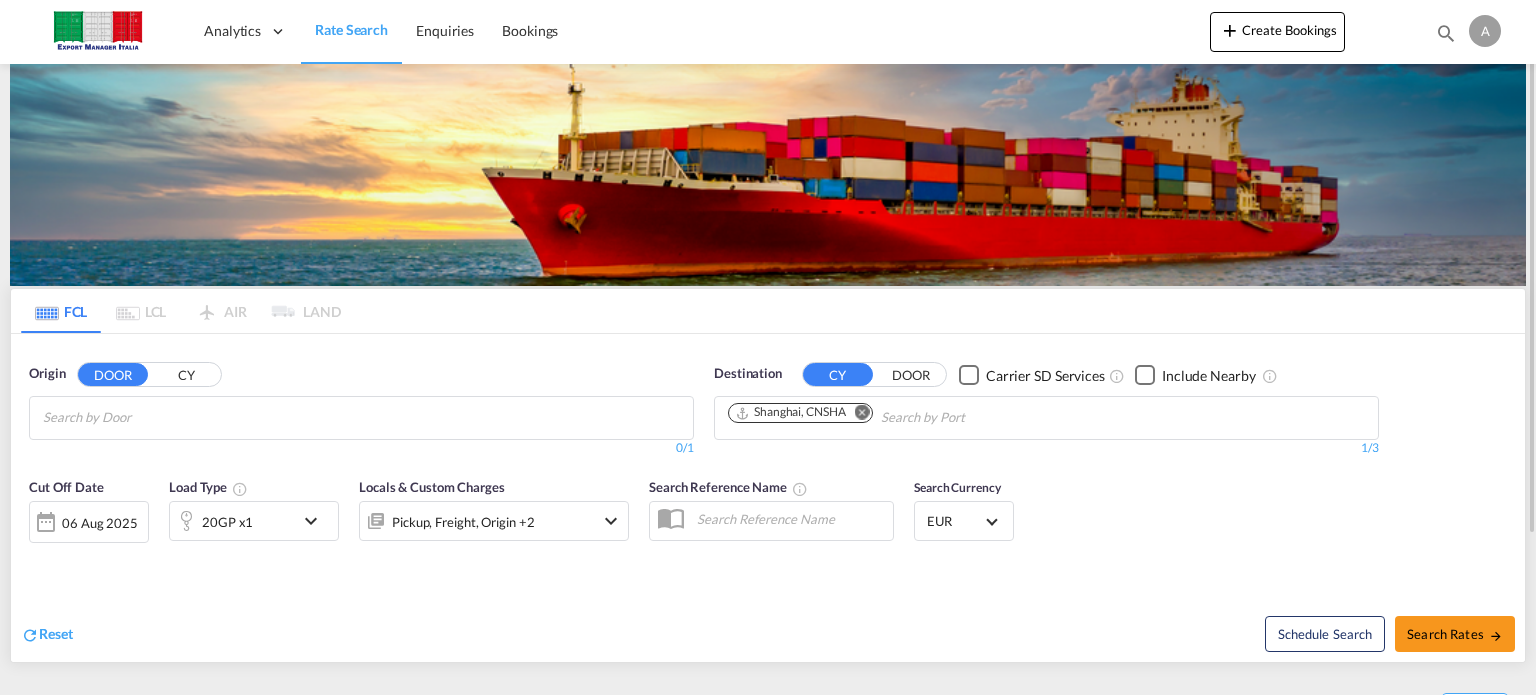 click at bounding box center [140, 415] 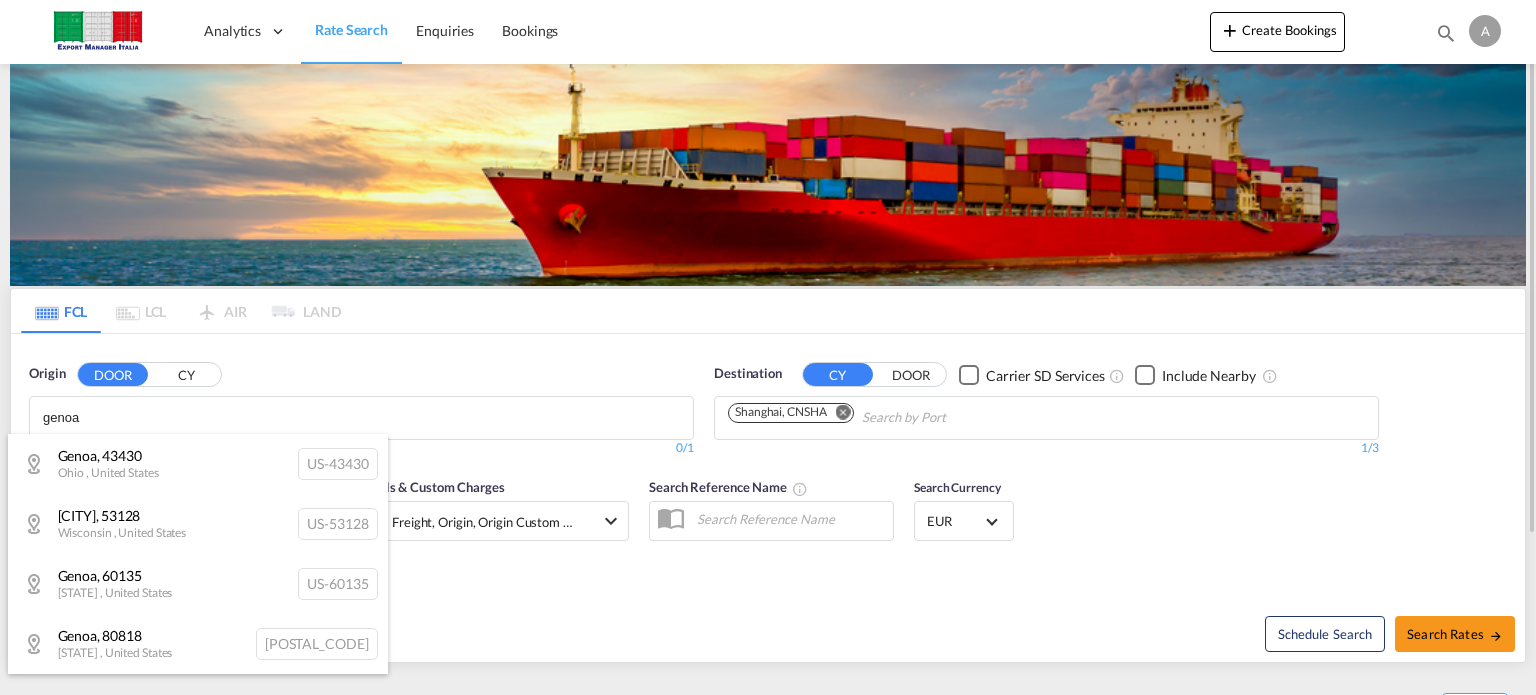type on "genoa" 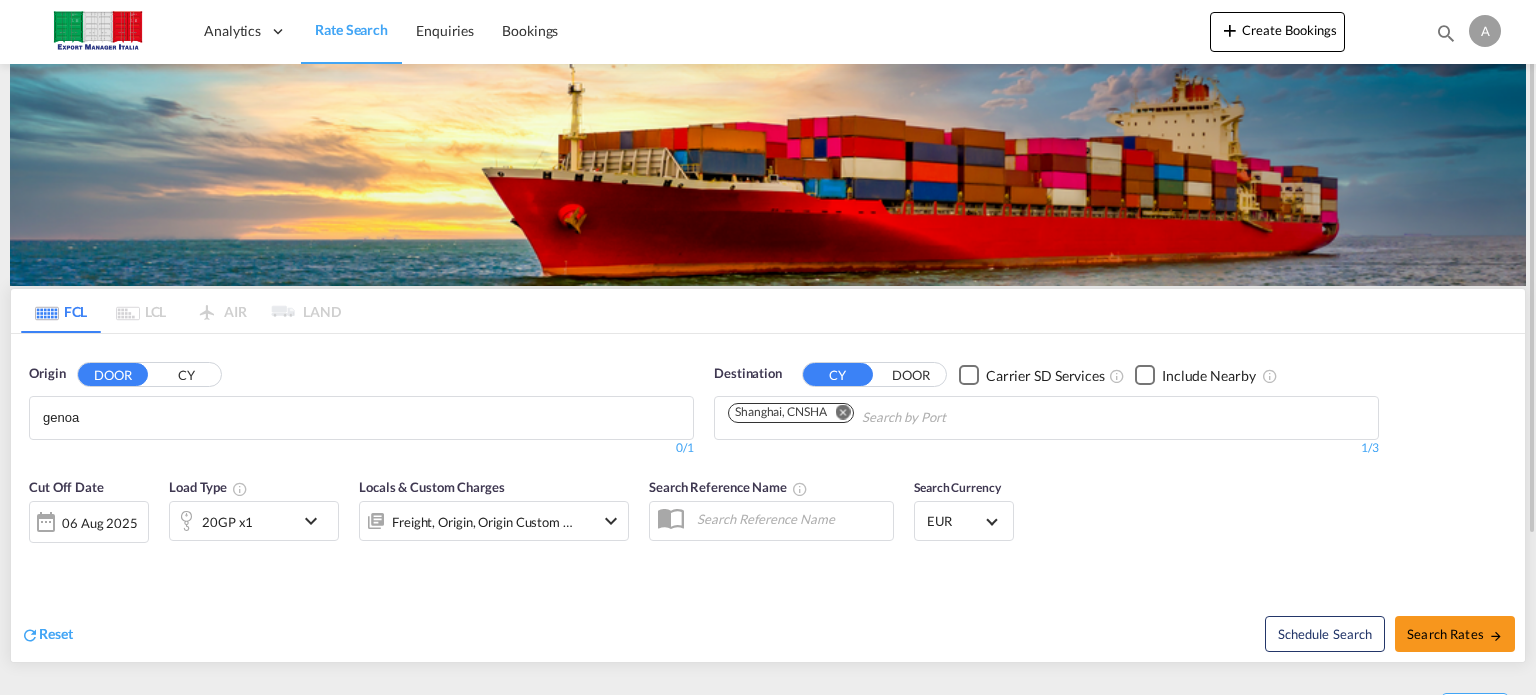 click on "CY" at bounding box center [186, 375] 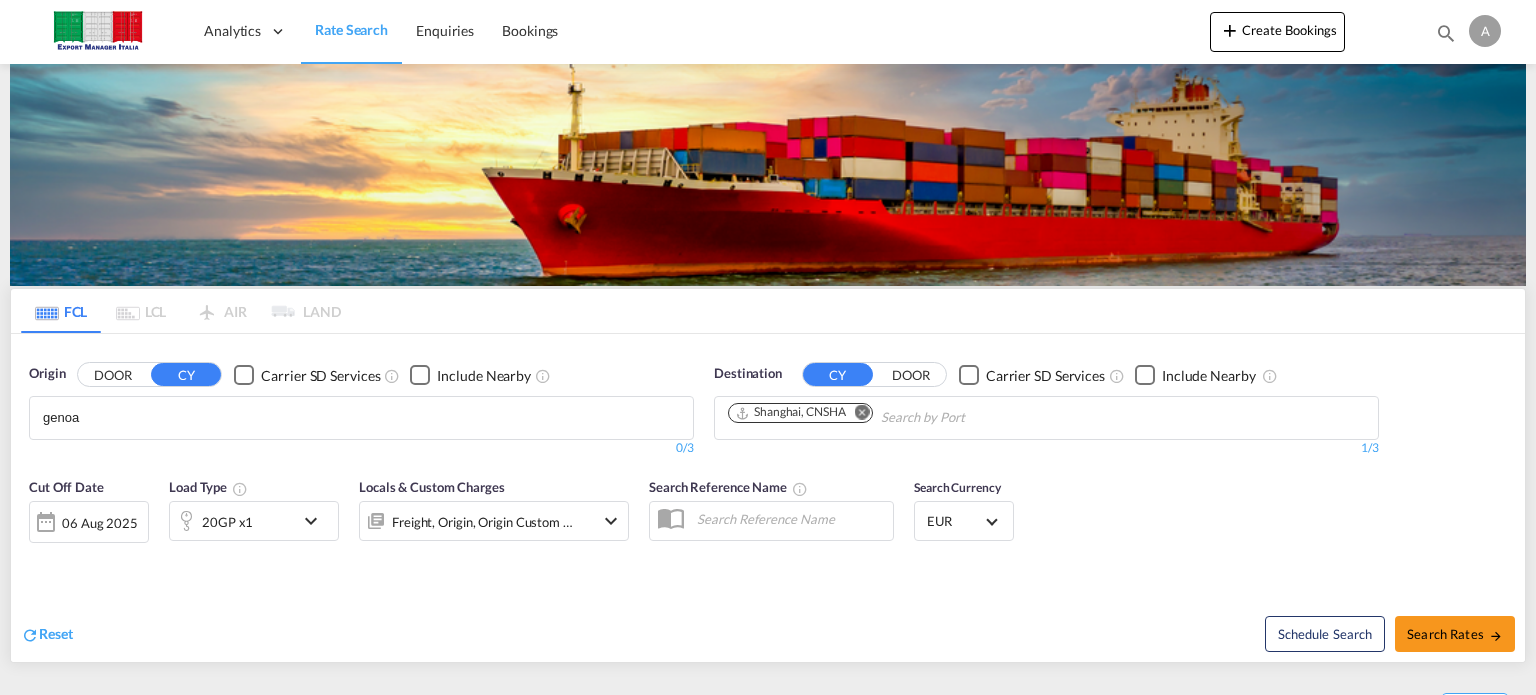 click on "Analytics
Dashboard
Rate Search
Enquiries
Bookings
Analytics" at bounding box center [768, 347] 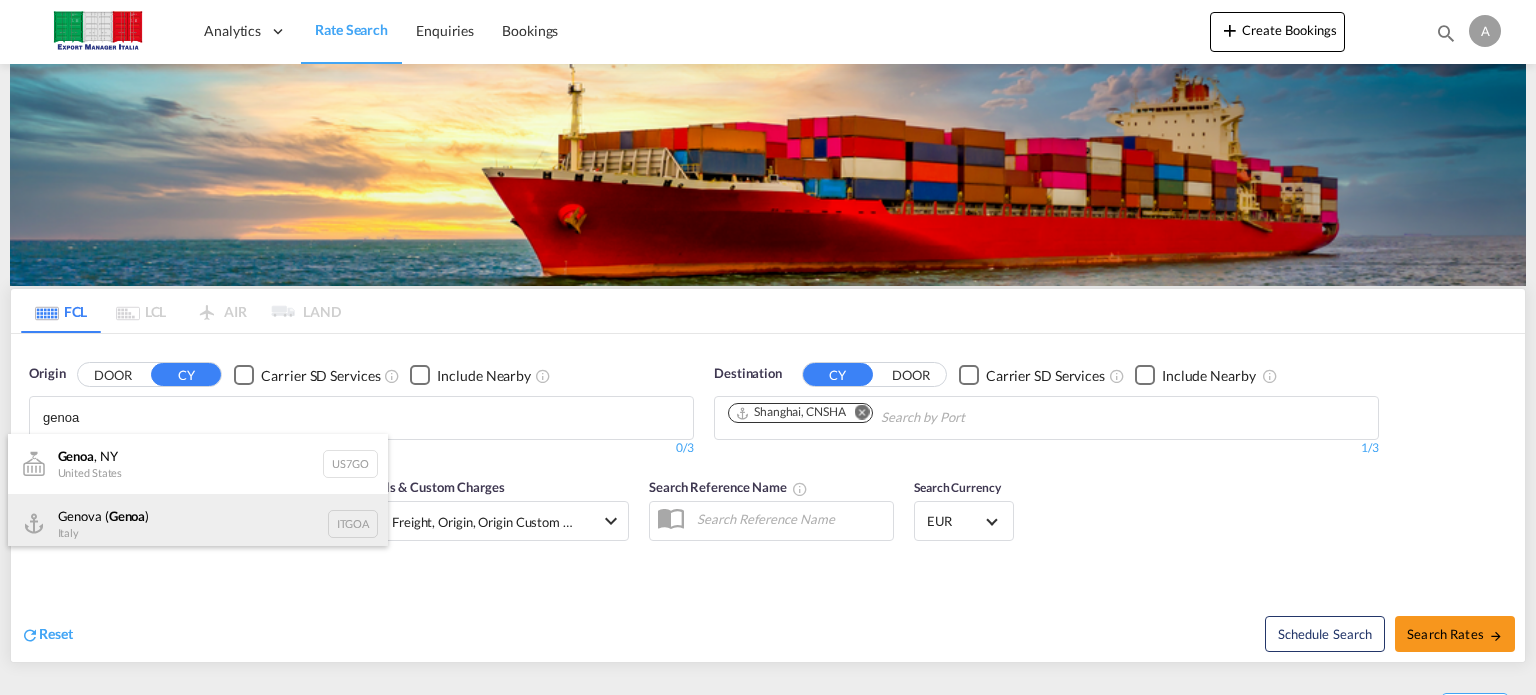 click on "[CITY] ( [CITY] ) [COUNTRY]
[ID]" at bounding box center (198, 524) 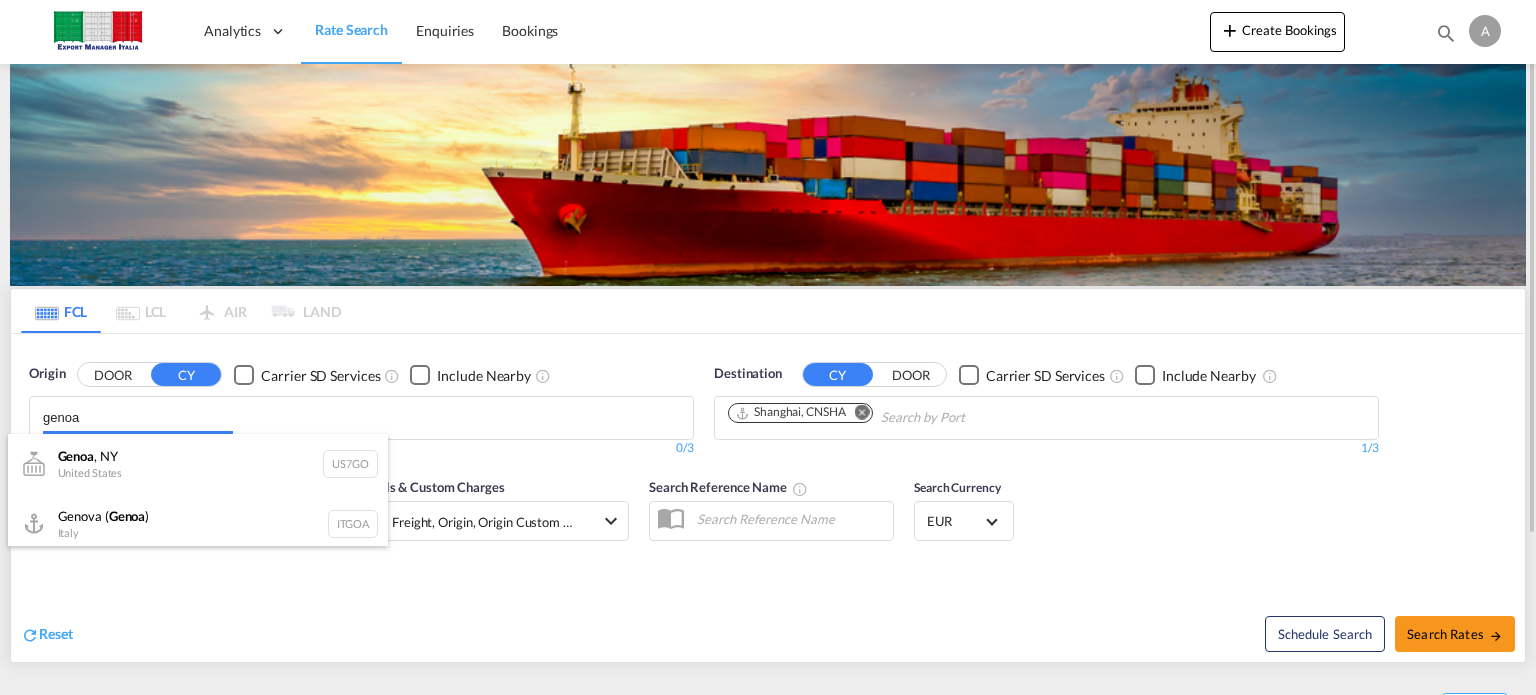 type 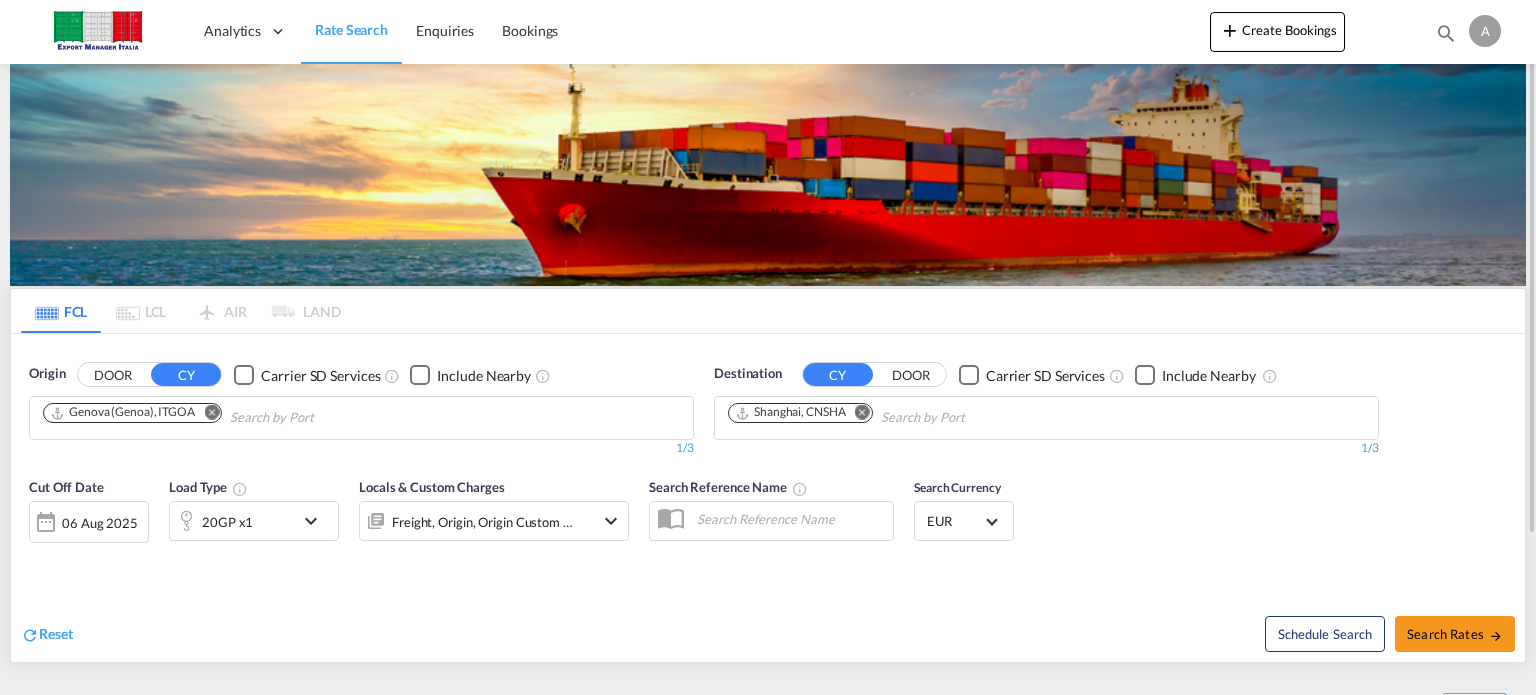 click on "06 Aug 2025" at bounding box center [100, 523] 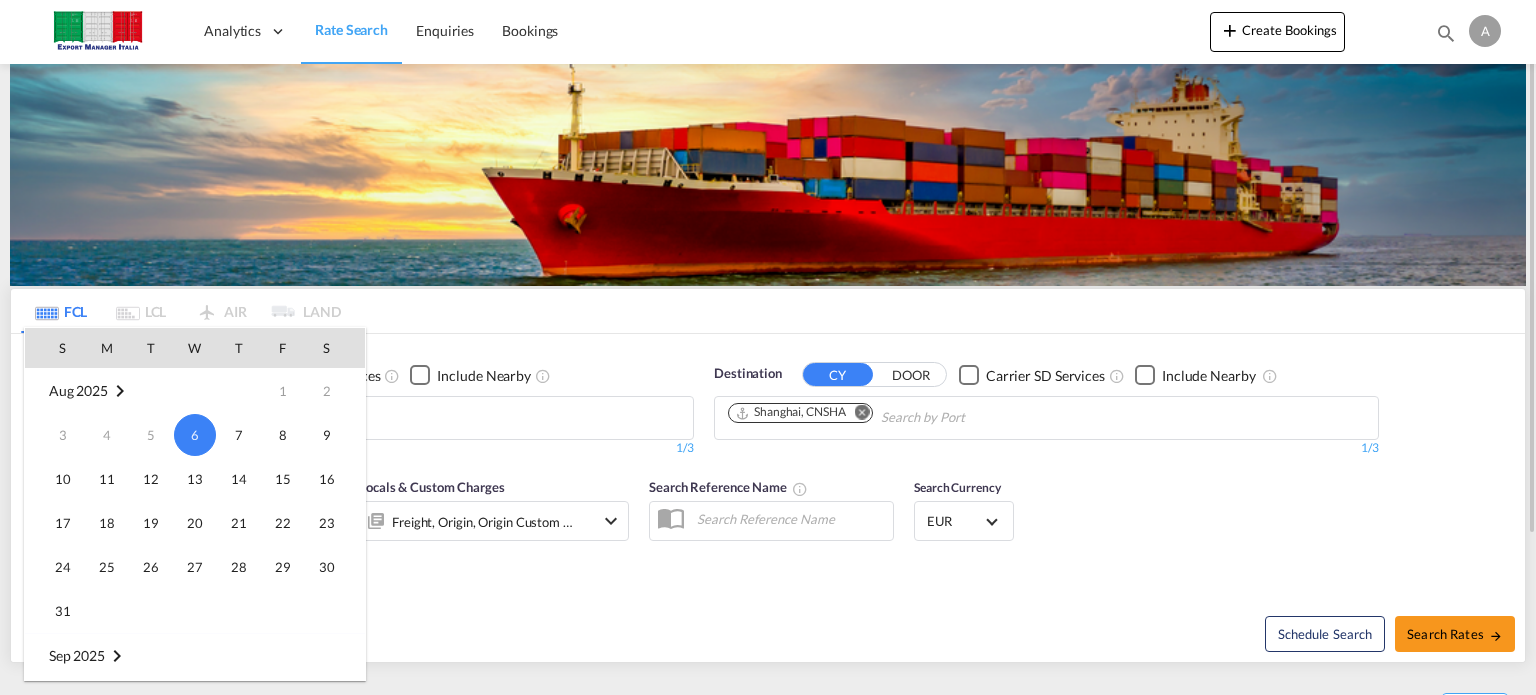 click on "14" at bounding box center (239, 479) 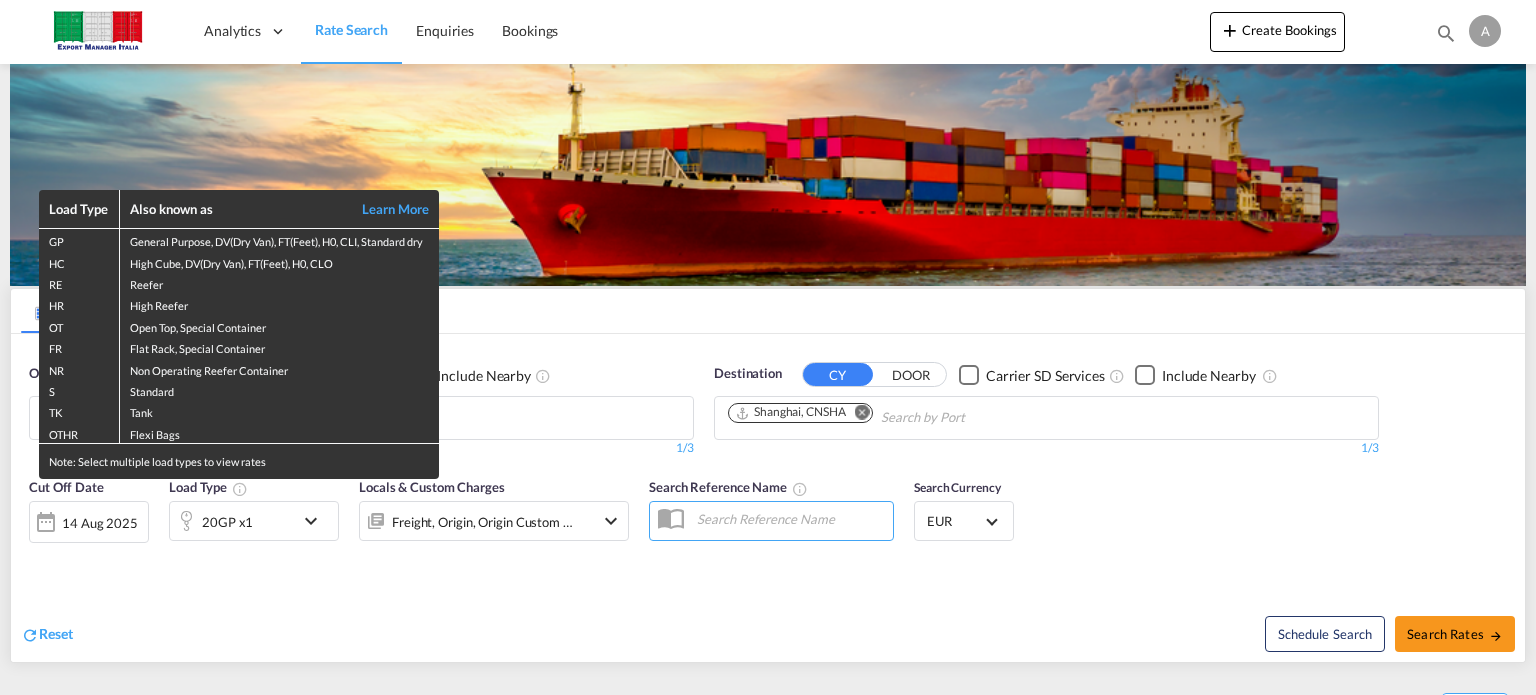 click on "Load Type Also known as Learn More GP
General Purpose, DV(Dry Van), FT(Feet), H0, CLI, Standard dry HC
High Cube, DV(Dry Van), FT(Feet), H0, CLO RE
Reefer HR
High Reefer OT
Open Top, Special Container FR
Flat Rack, Special Container NR
Non Operating Reefer Container S
Standard TK
Tank OTHR
Flexi Bags Note: Select multiple load types to view rates" at bounding box center [768, 347] 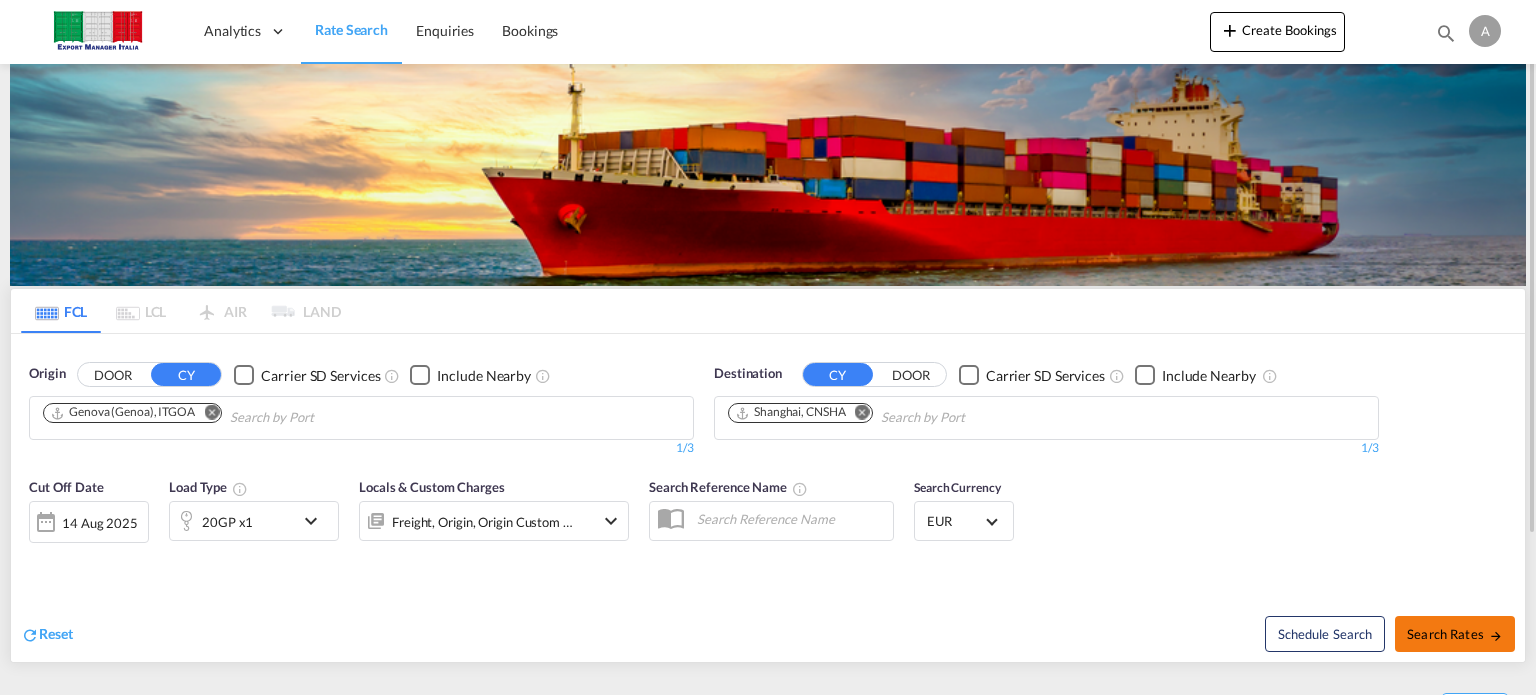 click on "Search Rates" at bounding box center [1455, 634] 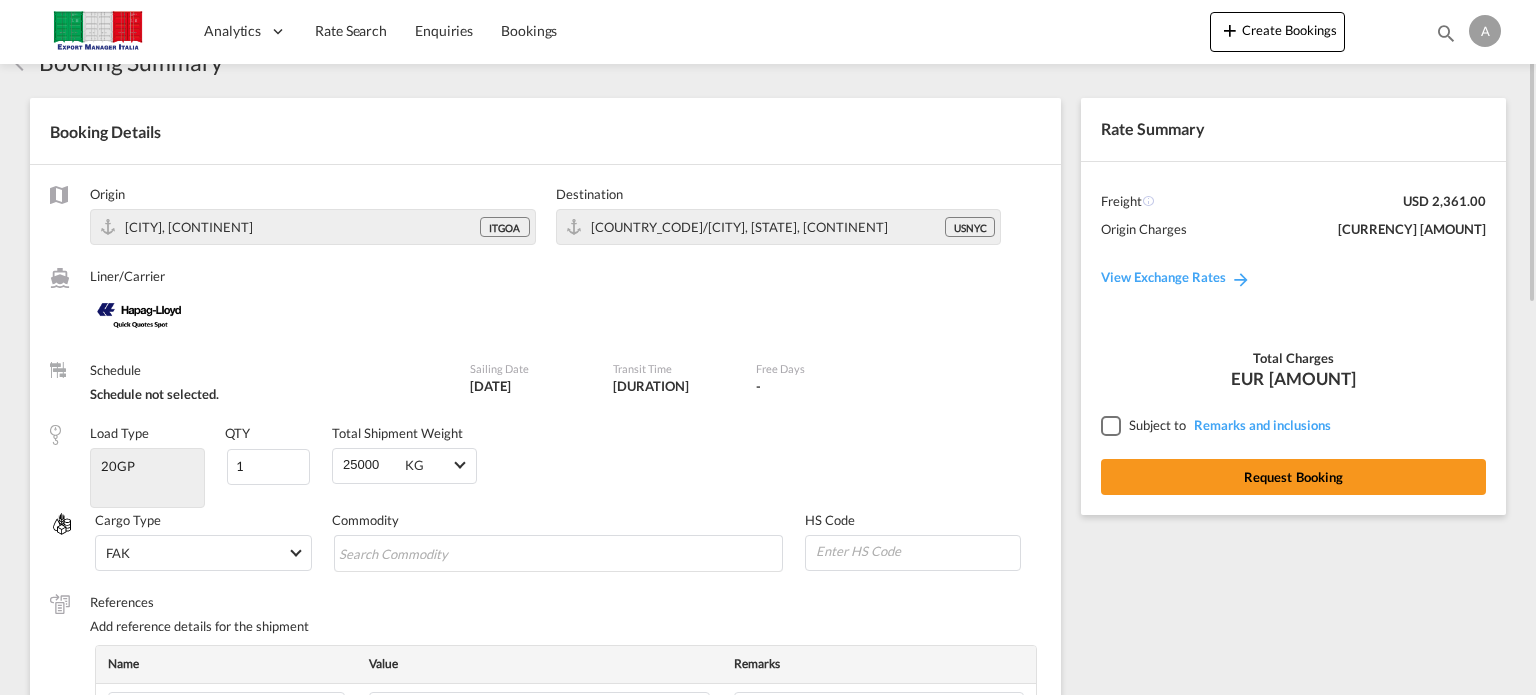 scroll, scrollTop: 0, scrollLeft: 0, axis: both 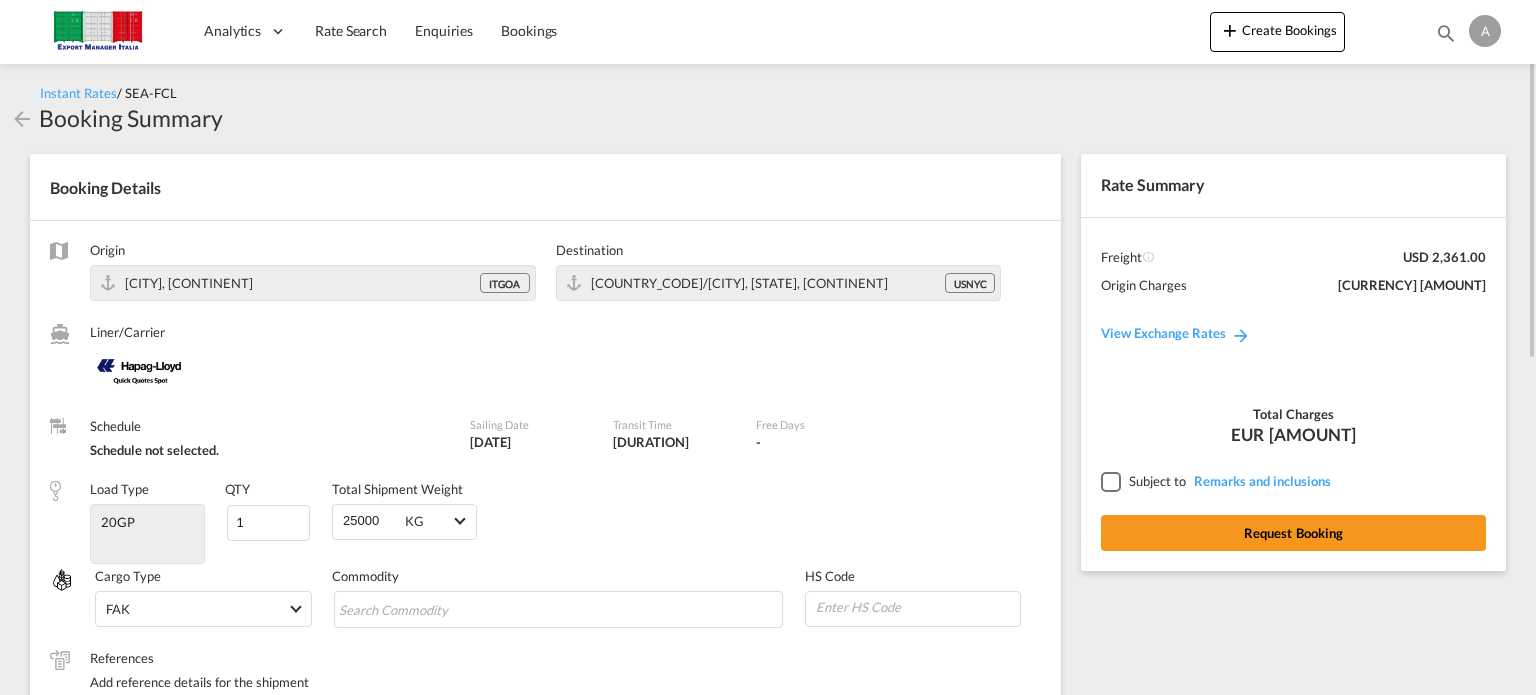 click at bounding box center (22, 119) 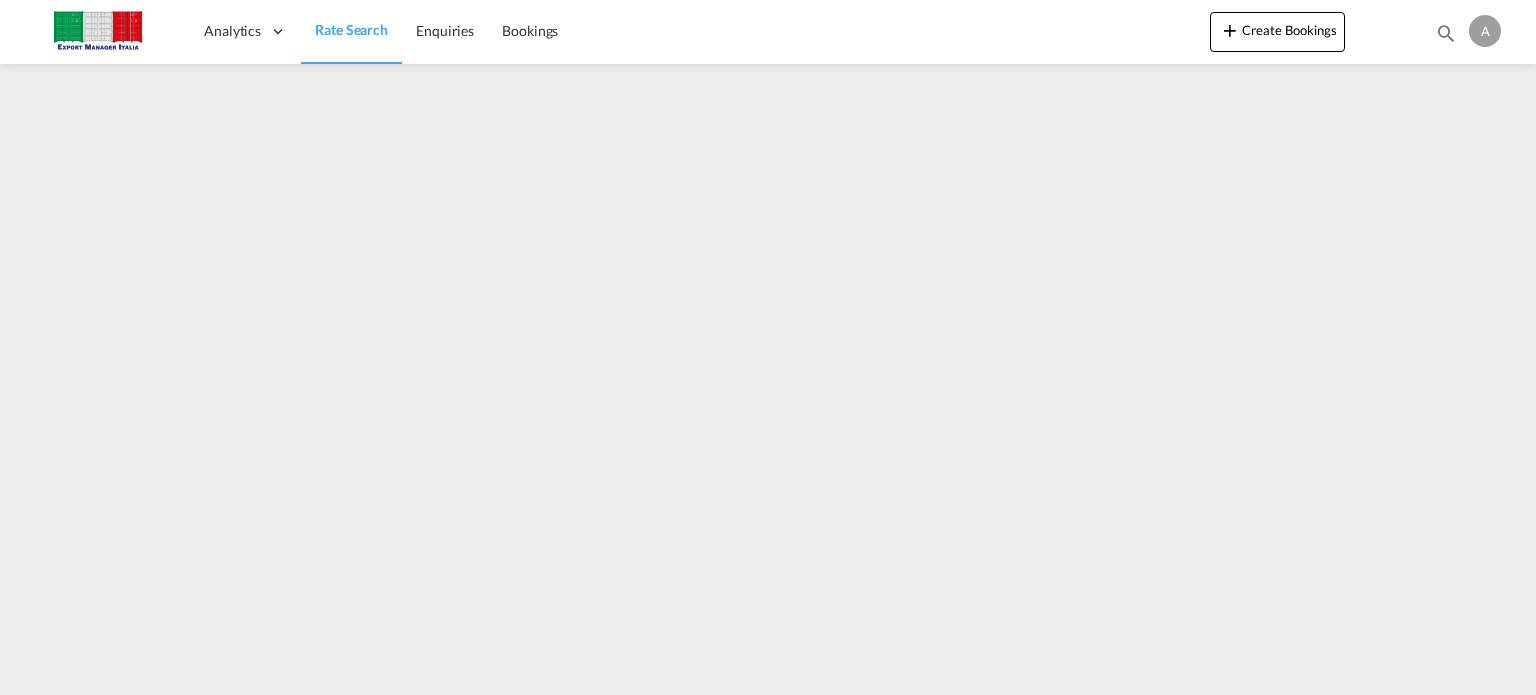 click on "Rate Search" at bounding box center [351, 31] 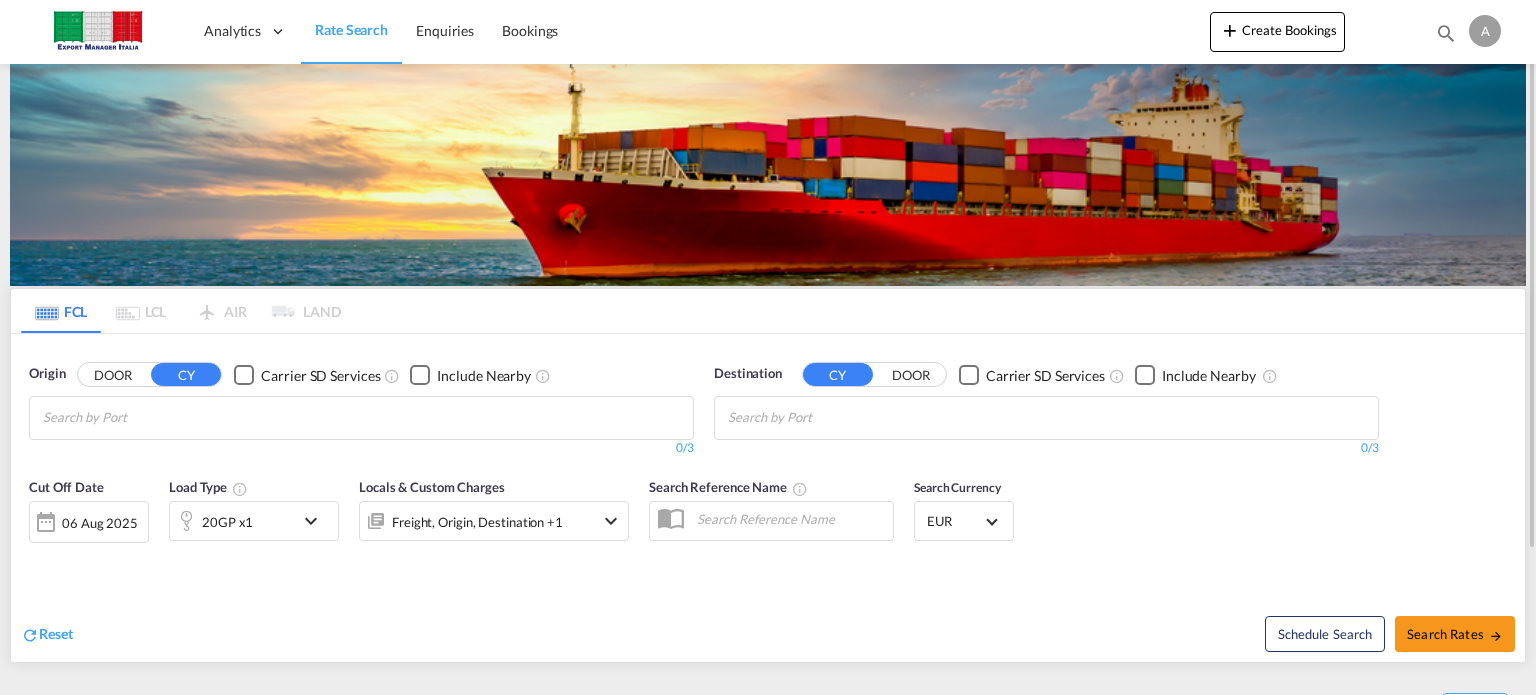 click on "20GP x1" at bounding box center [232, 521] 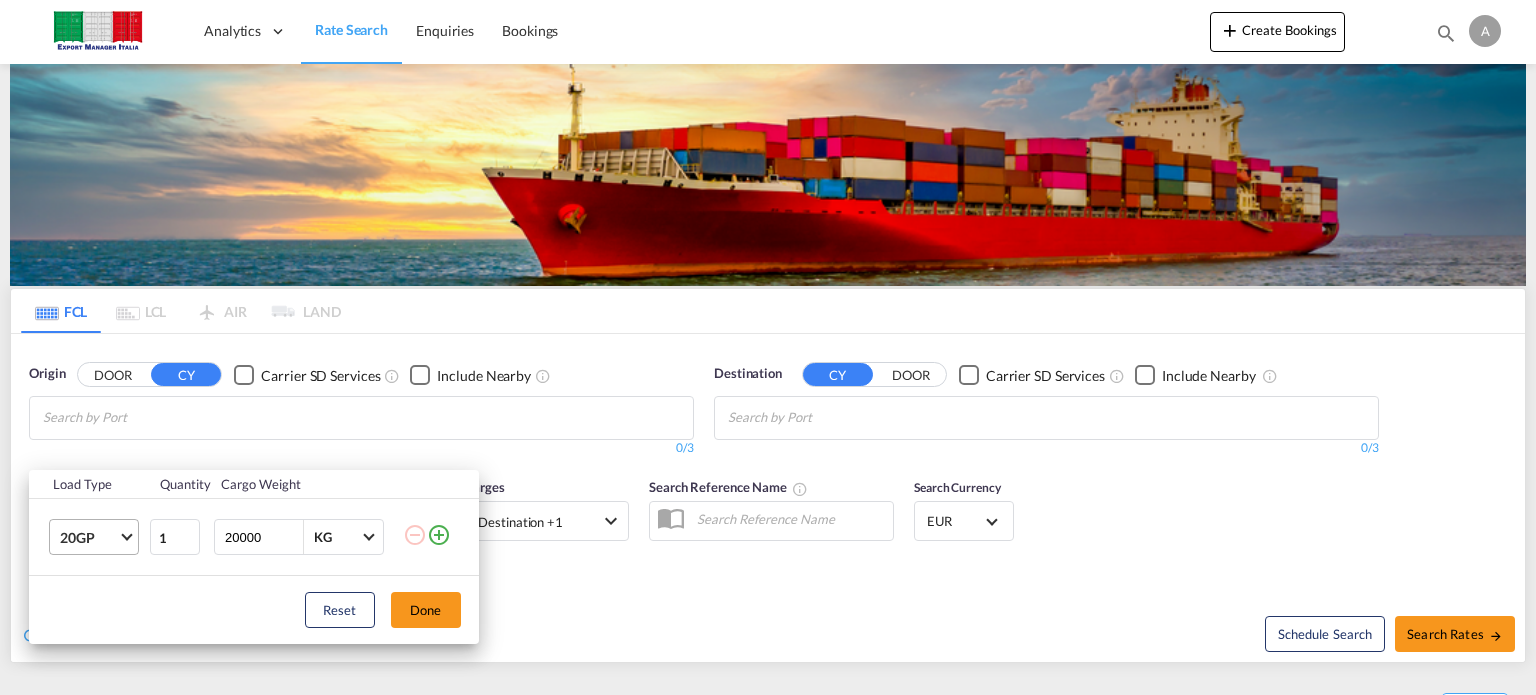 click on "20GP" at bounding box center (98, 537) 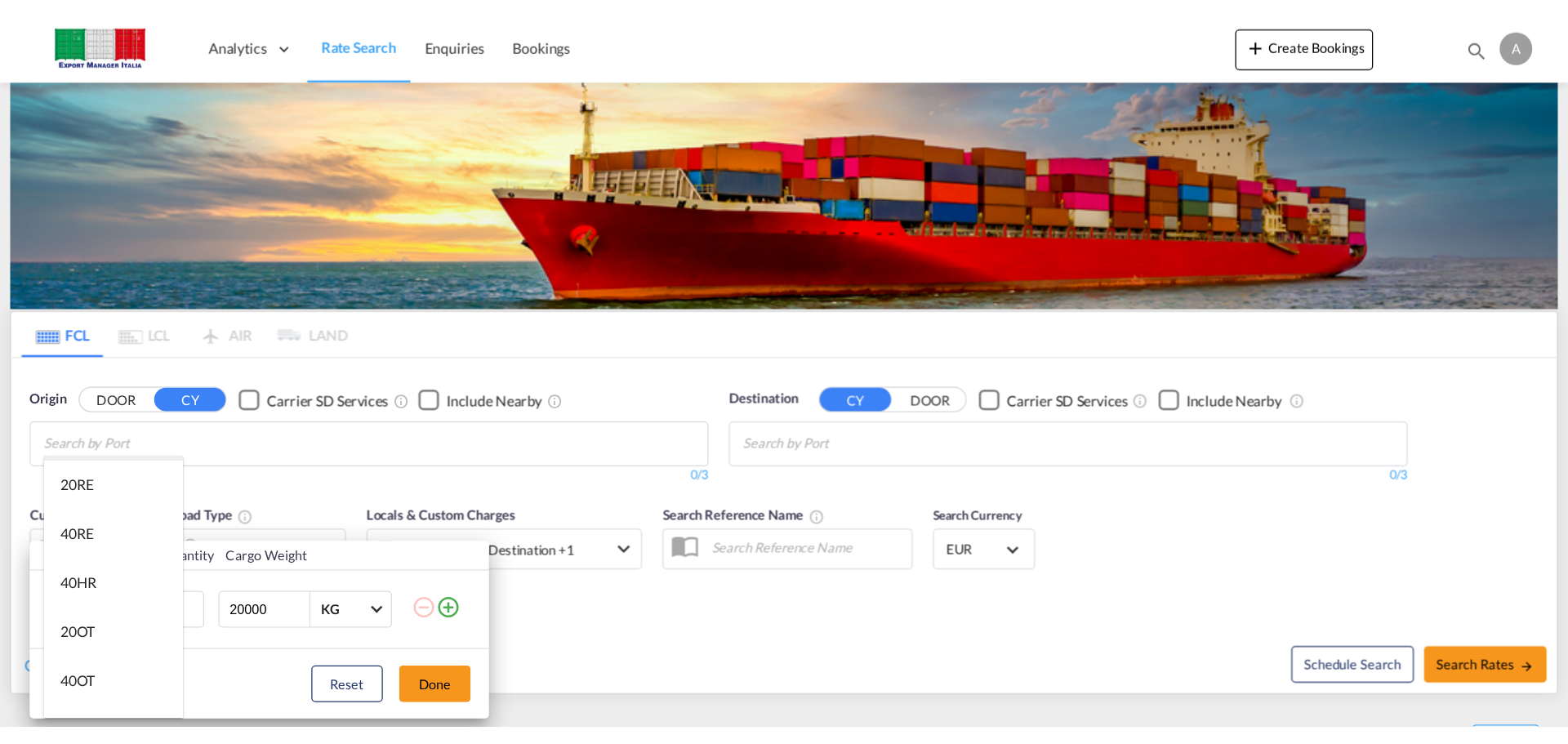scroll, scrollTop: 163, scrollLeft: 0, axis: vertical 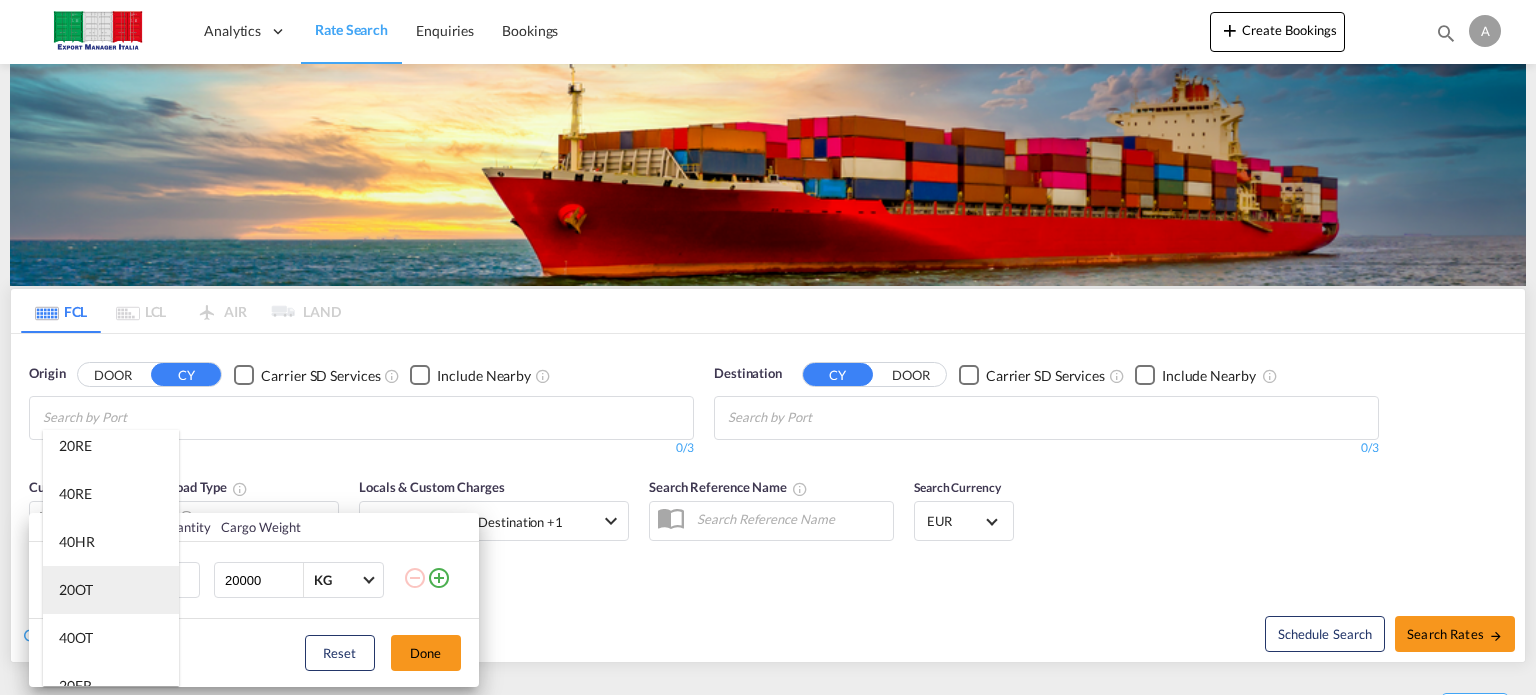 click on "20OT" at bounding box center (111, 590) 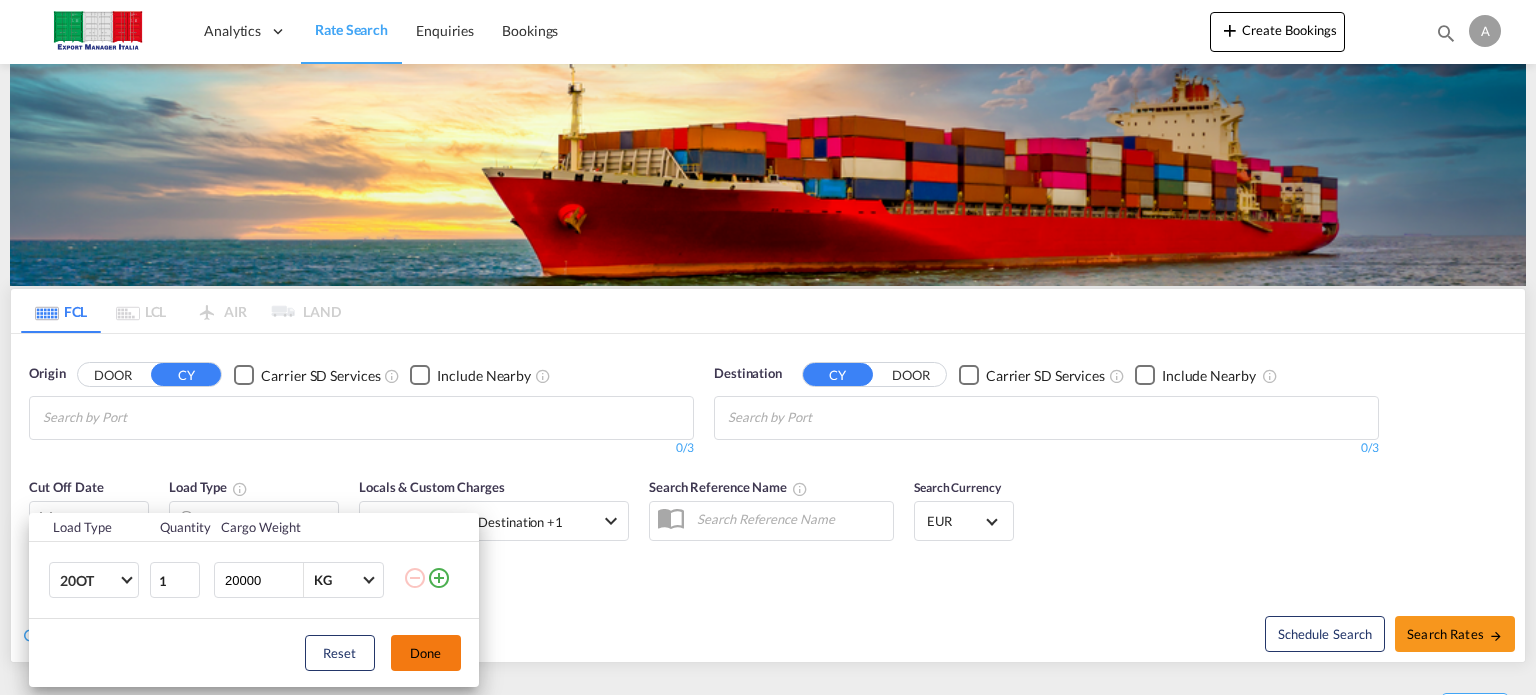 click on "Done" at bounding box center (426, 653) 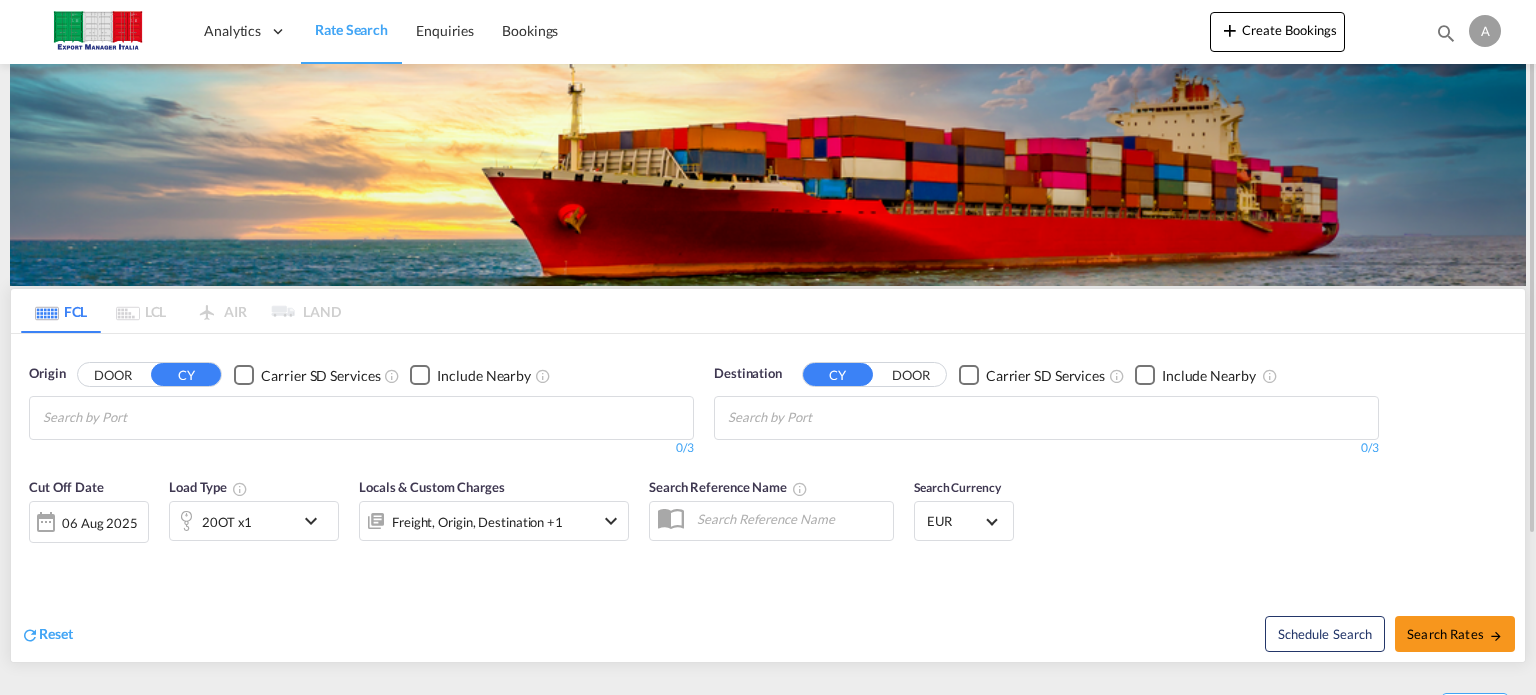 click at bounding box center [361, 418] 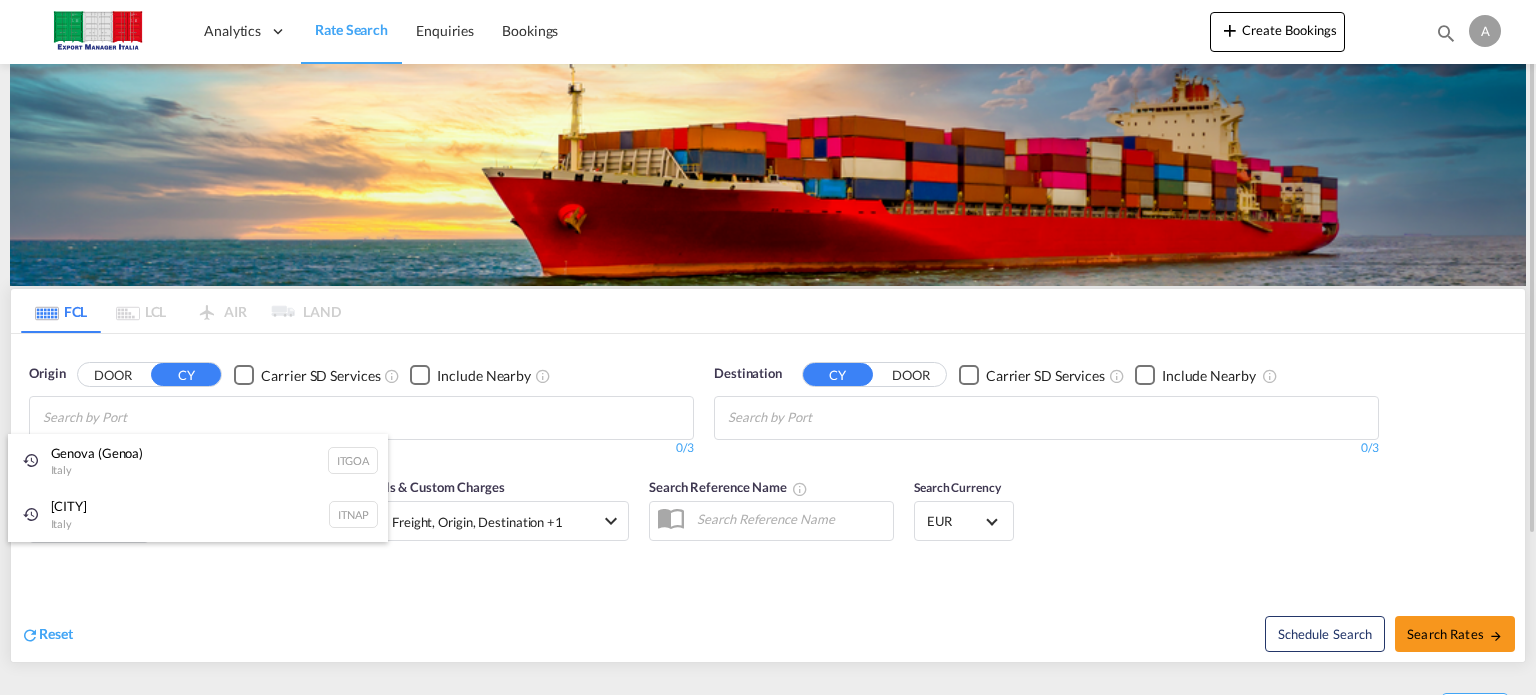 click on "[CITY] [COUNTRY]
[ID]" at bounding box center [198, 461] 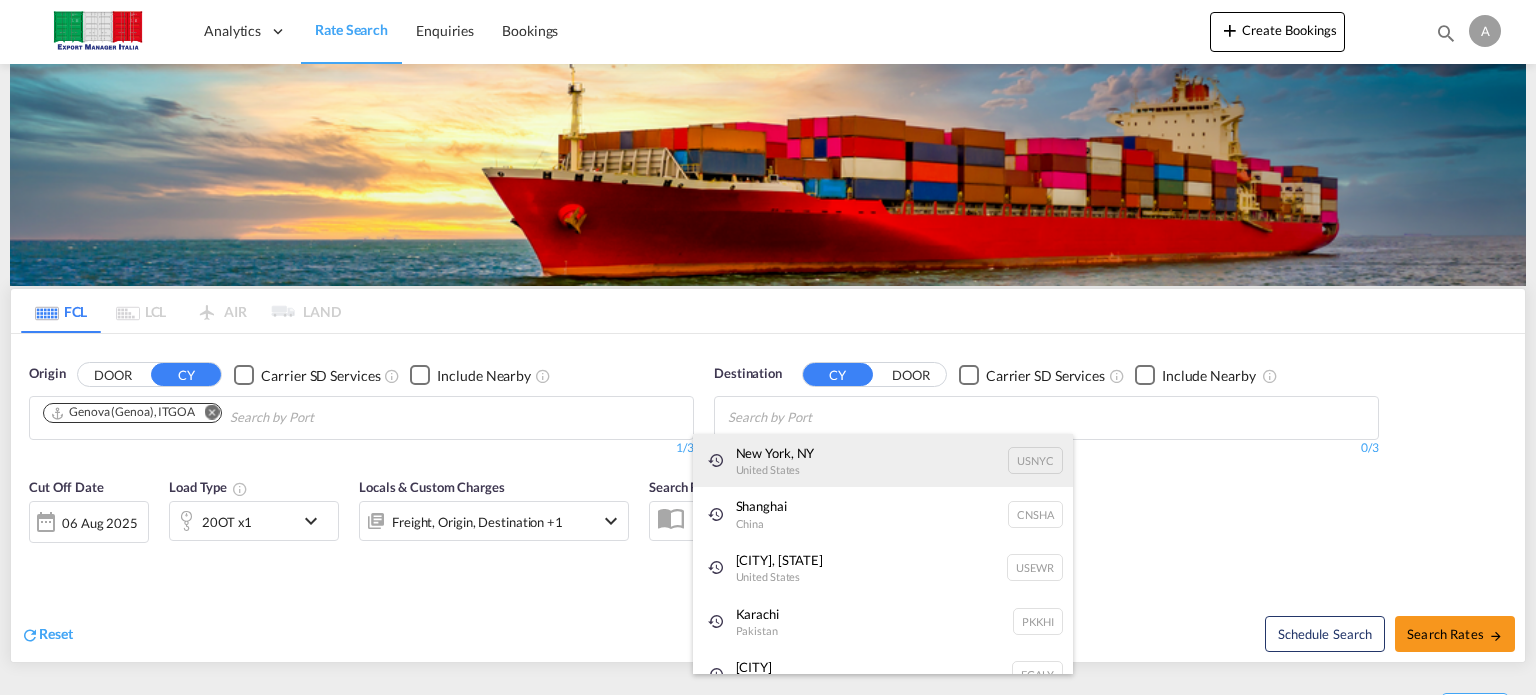 click on "[CITY], [STATE]
[COUNTRY]
[ID]" at bounding box center (883, 461) 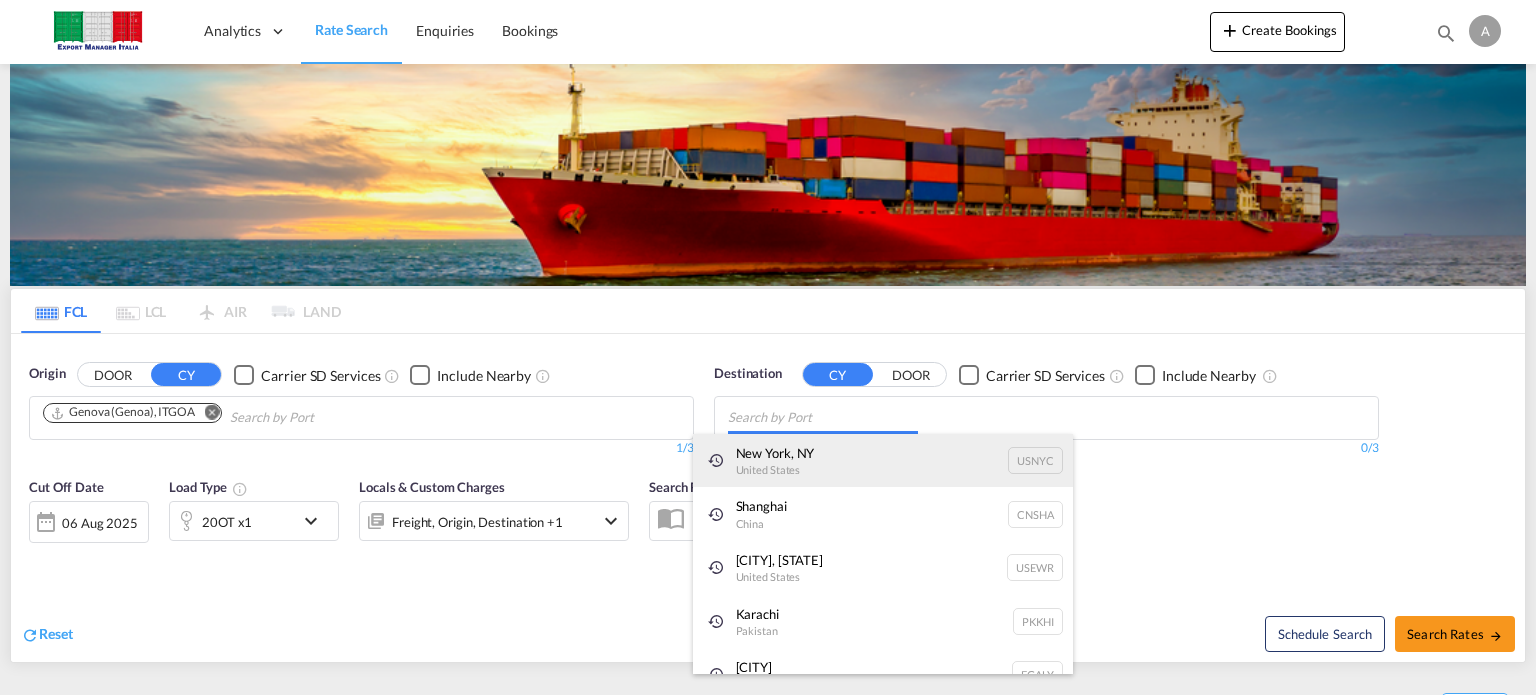 type 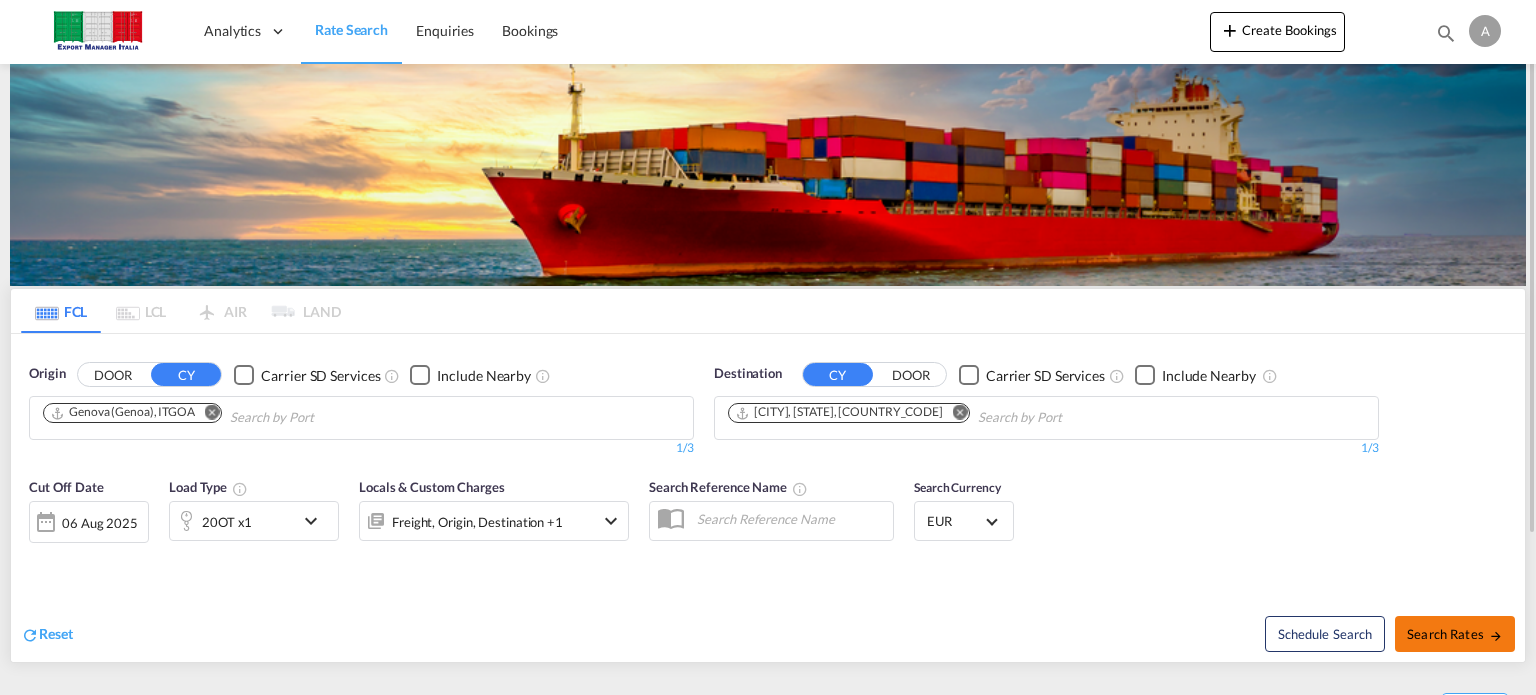 click on "Search Rates" at bounding box center (1455, 634) 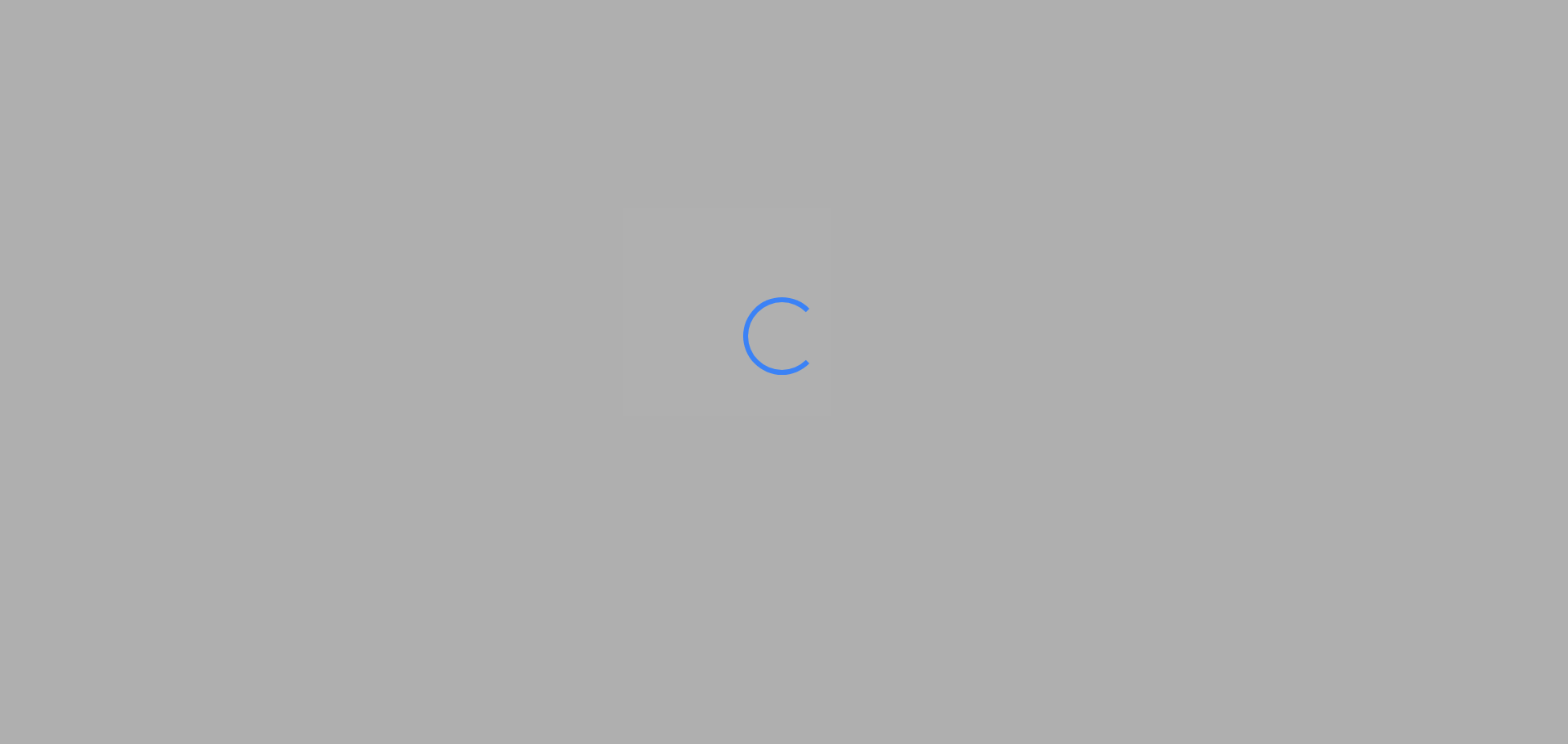 scroll, scrollTop: 0, scrollLeft: 0, axis: both 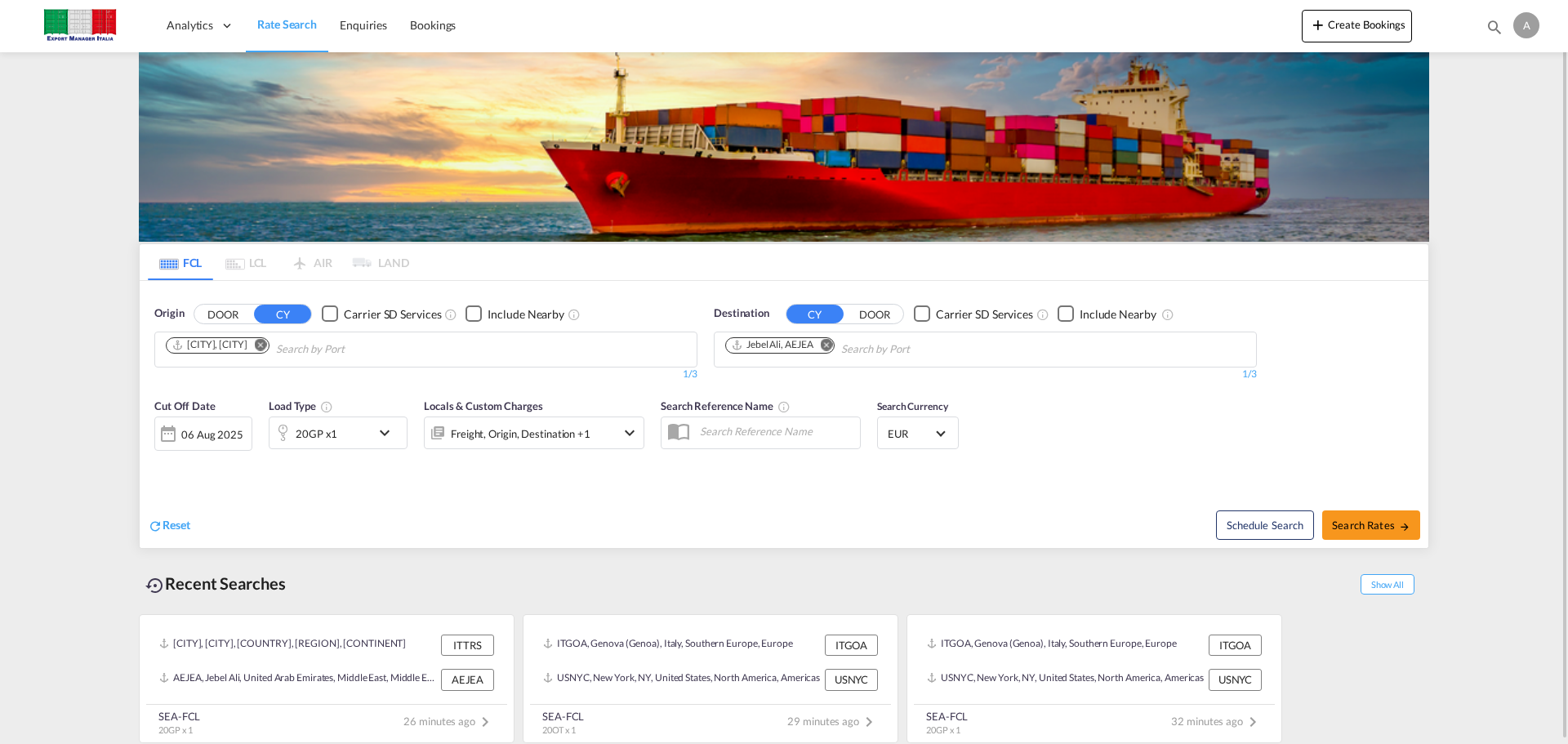 drag, startPoint x: 249, startPoint y: 341, endPoint x: 258, endPoint y: 341, distance: 9 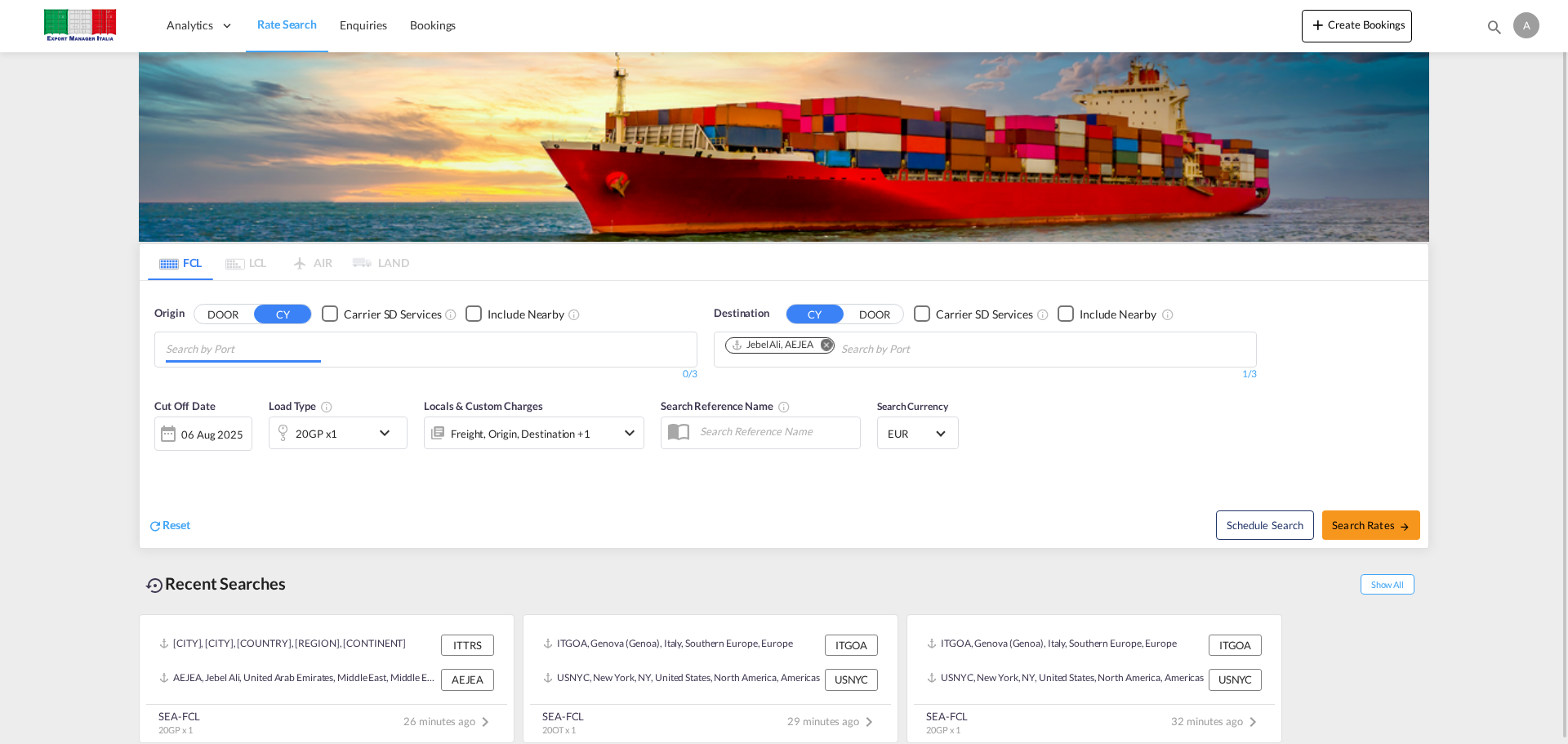 click at bounding box center [243, 350] 